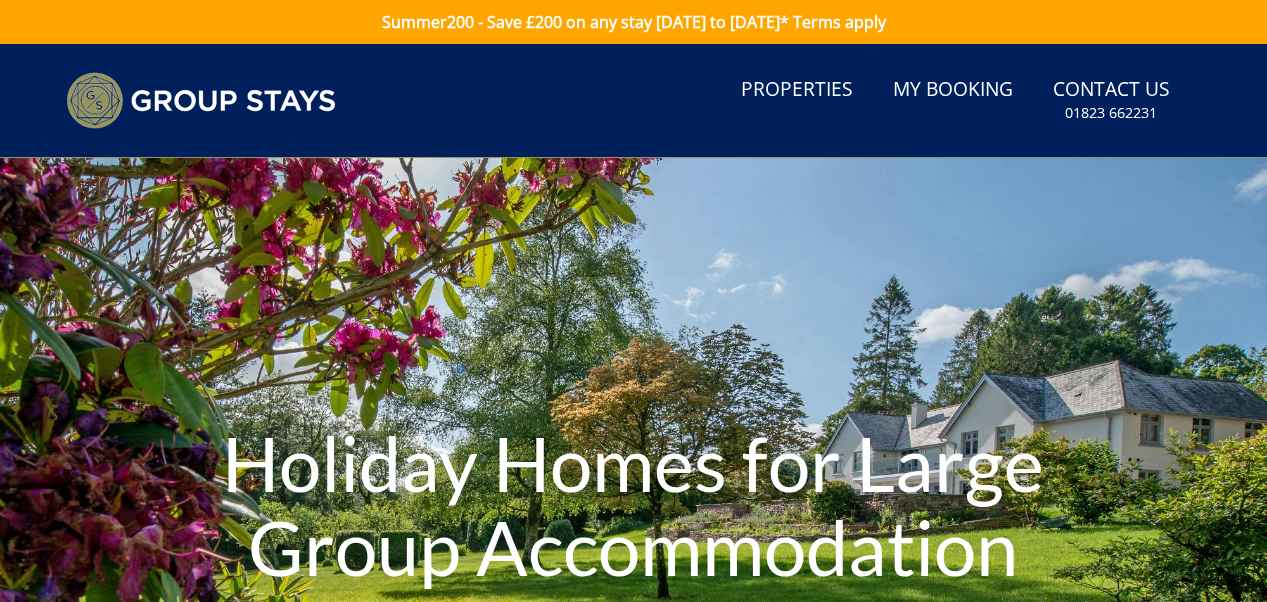 scroll, scrollTop: 68, scrollLeft: 0, axis: vertical 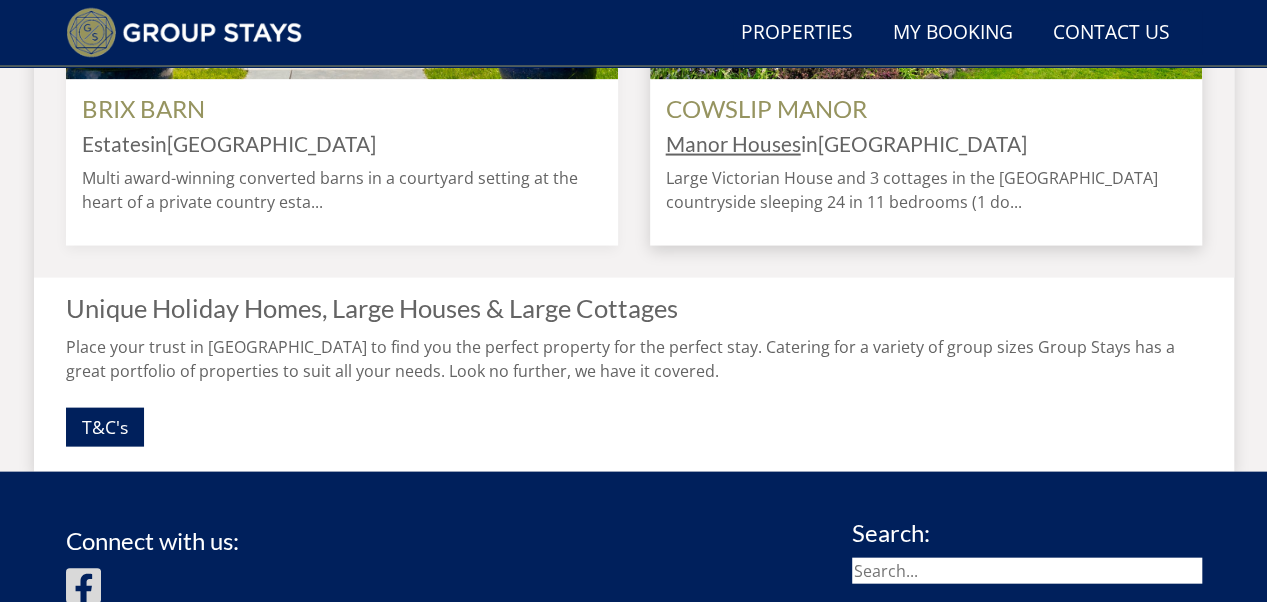click on "Manor Houses" at bounding box center (733, 143) 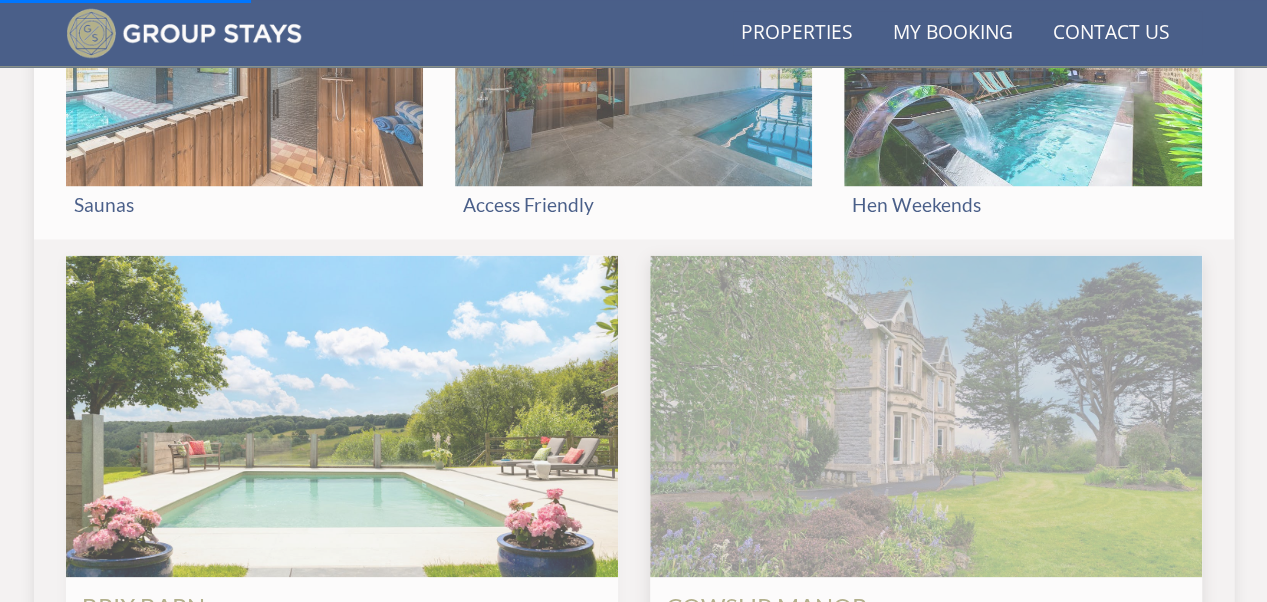 scroll, scrollTop: 1452, scrollLeft: 0, axis: vertical 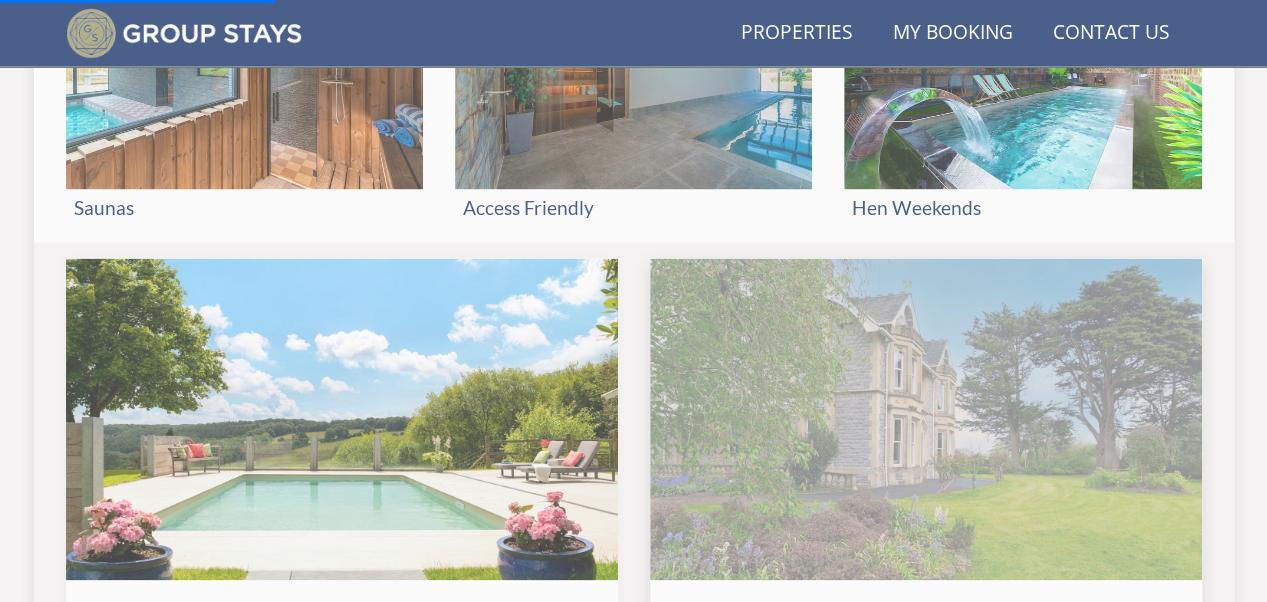 click at bounding box center (926, 419) 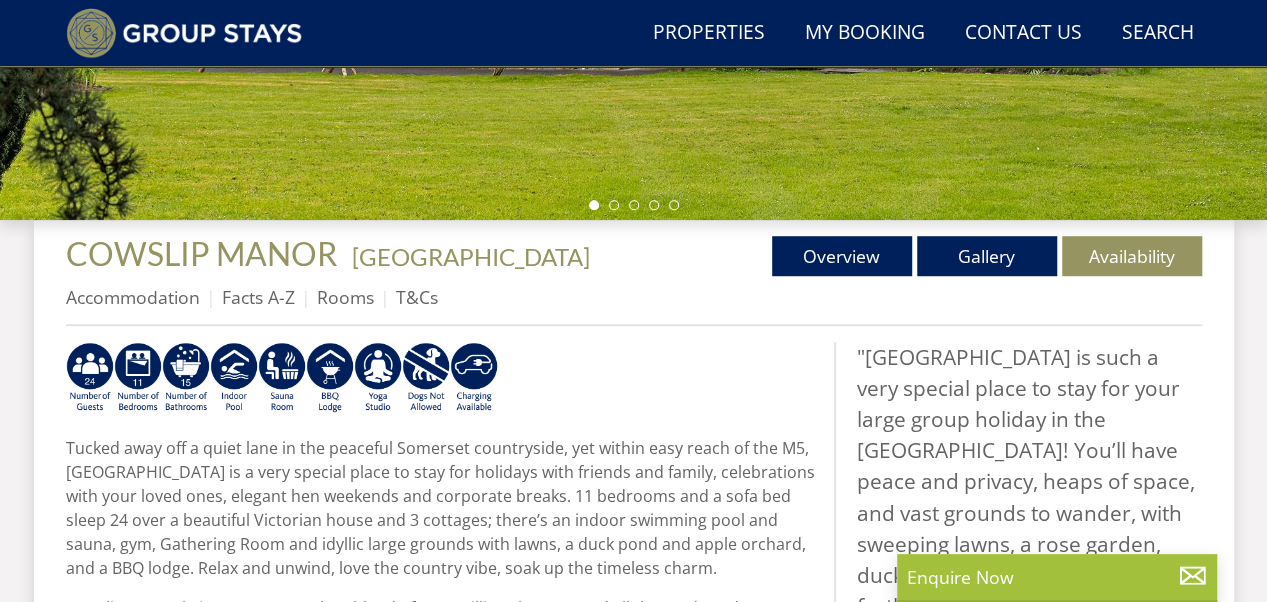 scroll, scrollTop: 560, scrollLeft: 0, axis: vertical 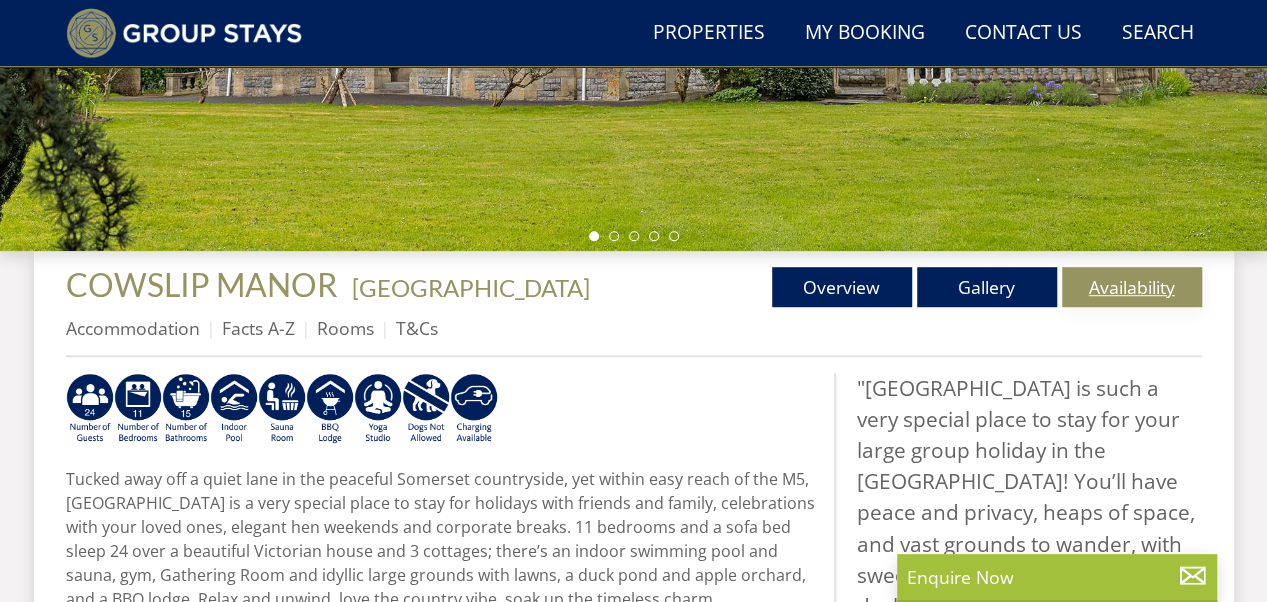 click on "Availability" at bounding box center (1132, 287) 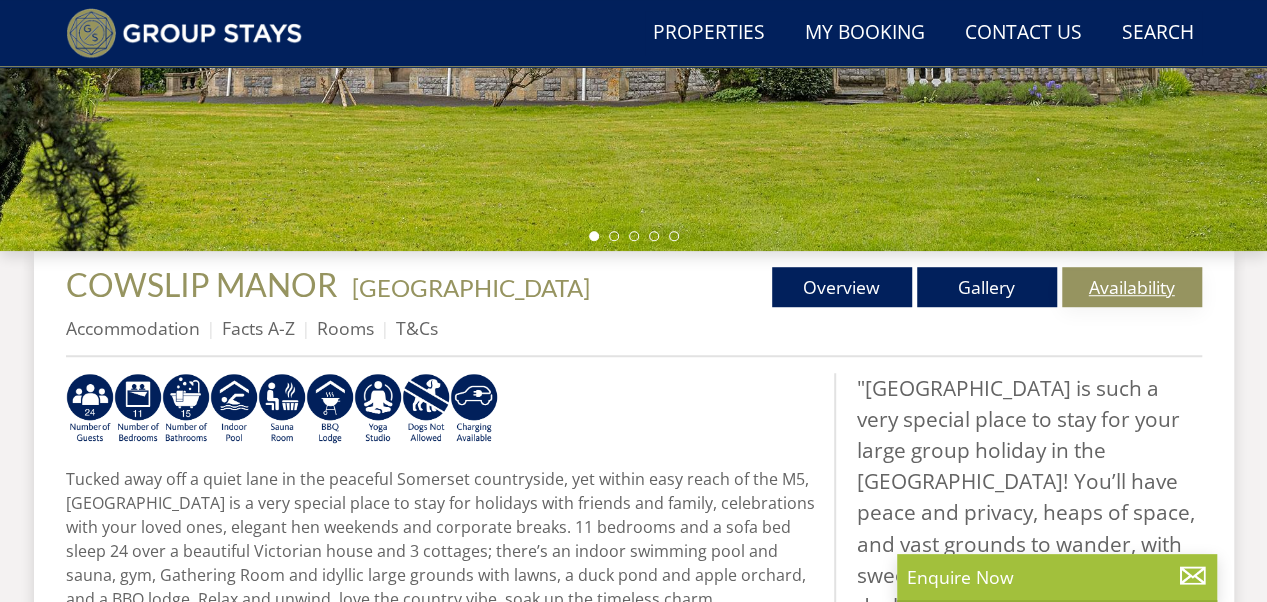 click on "Availability" at bounding box center [1132, 287] 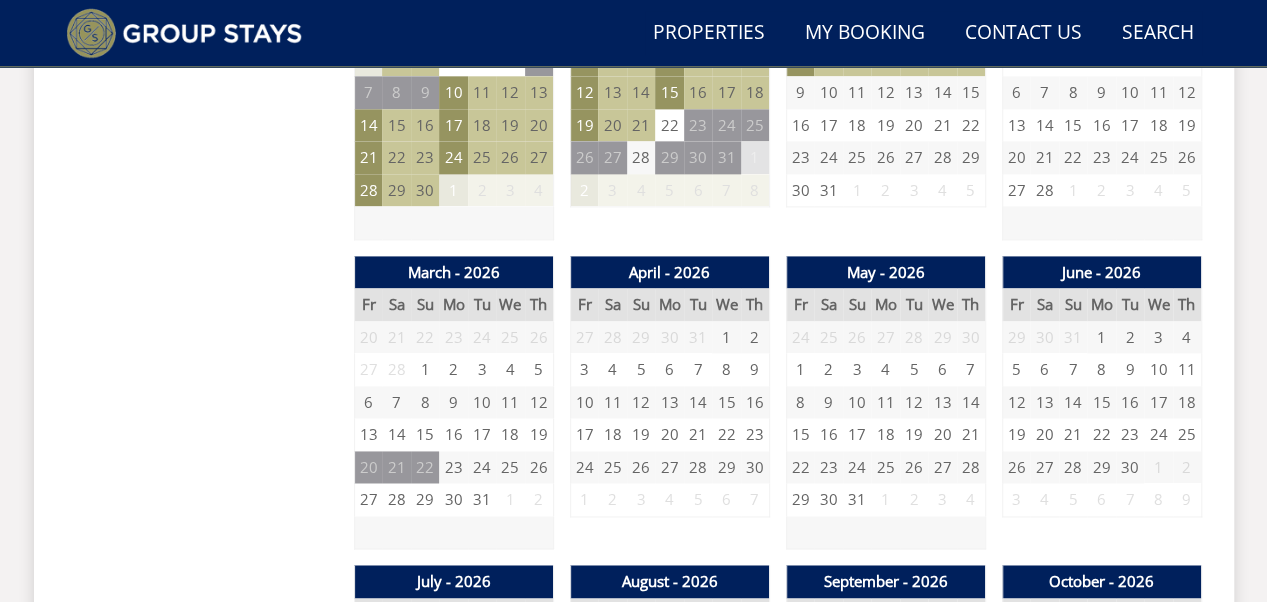 scroll, scrollTop: 1300, scrollLeft: 0, axis: vertical 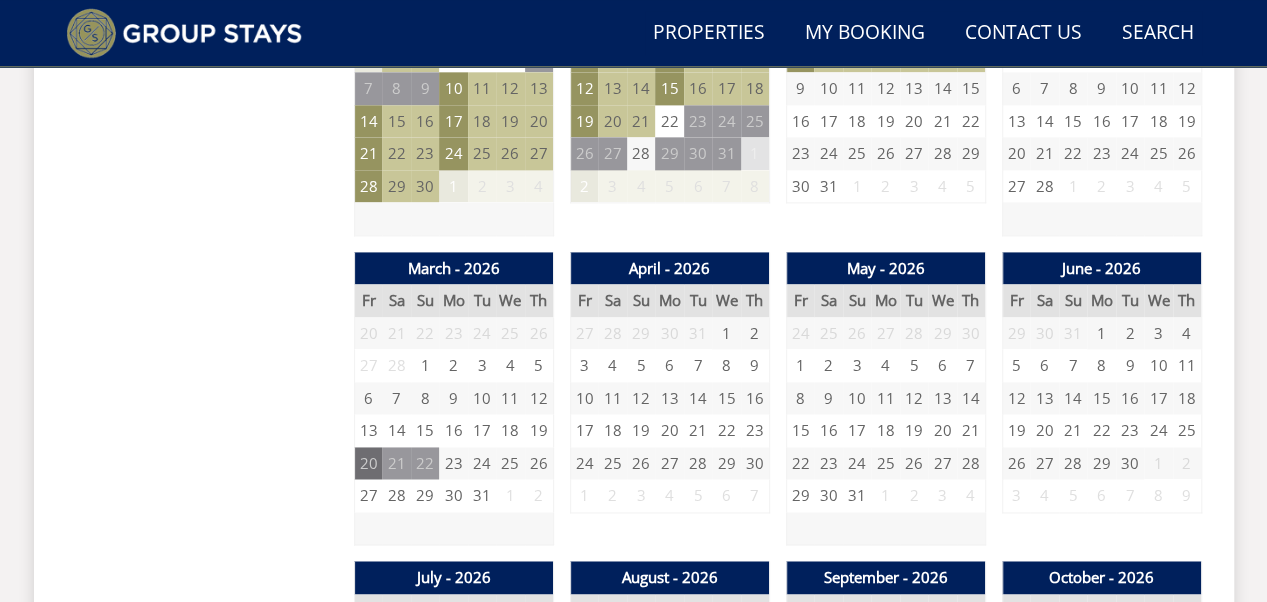 click on "20" at bounding box center (368, 463) 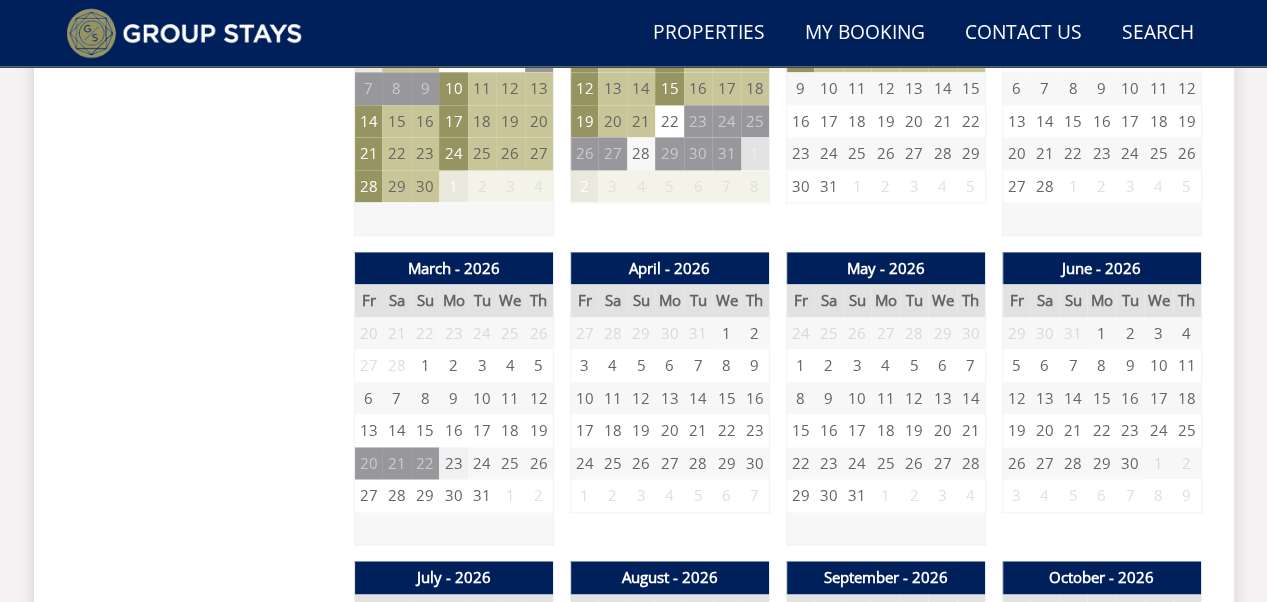 click on "23" at bounding box center [453, 463] 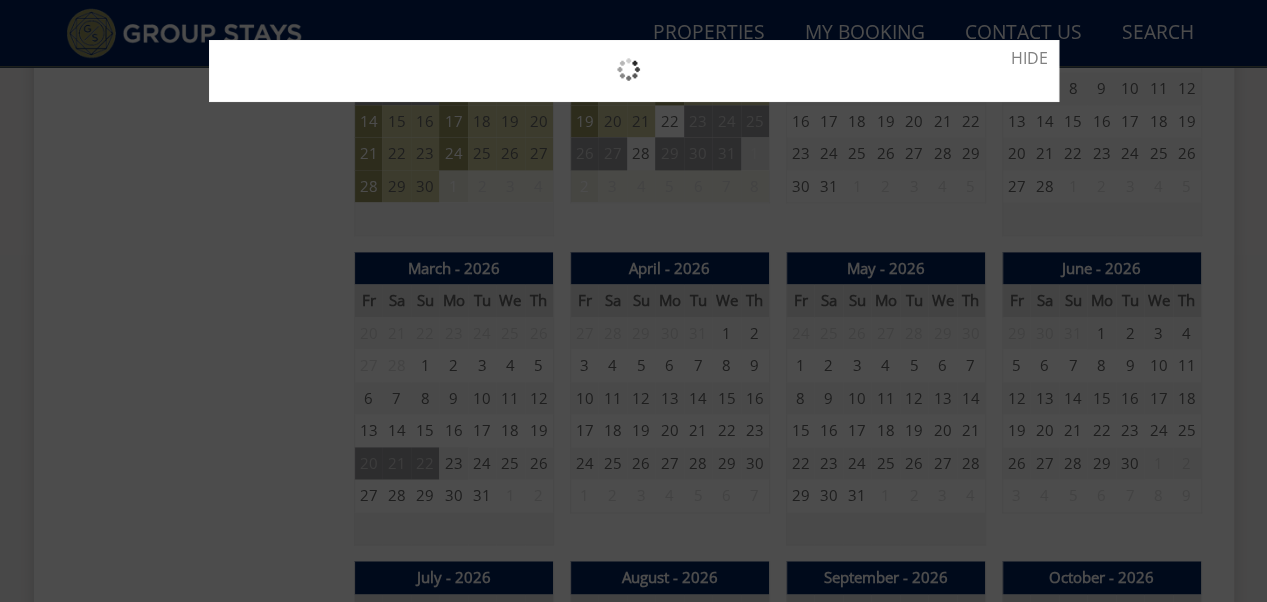 click at bounding box center [633, 301] 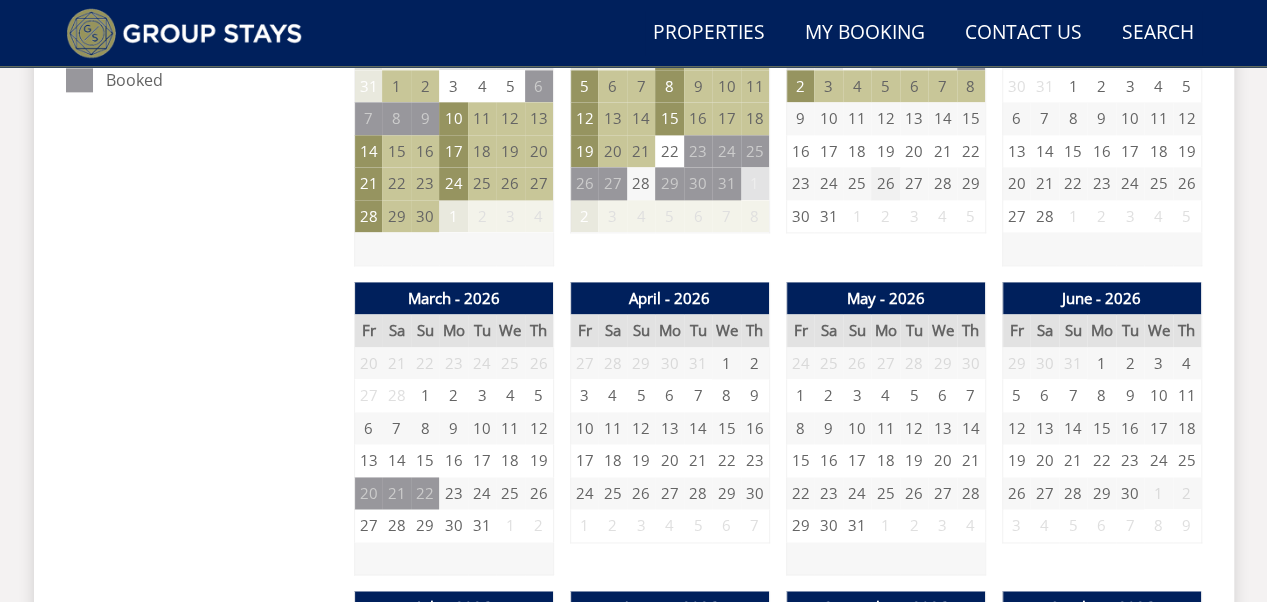 scroll, scrollTop: 1300, scrollLeft: 0, axis: vertical 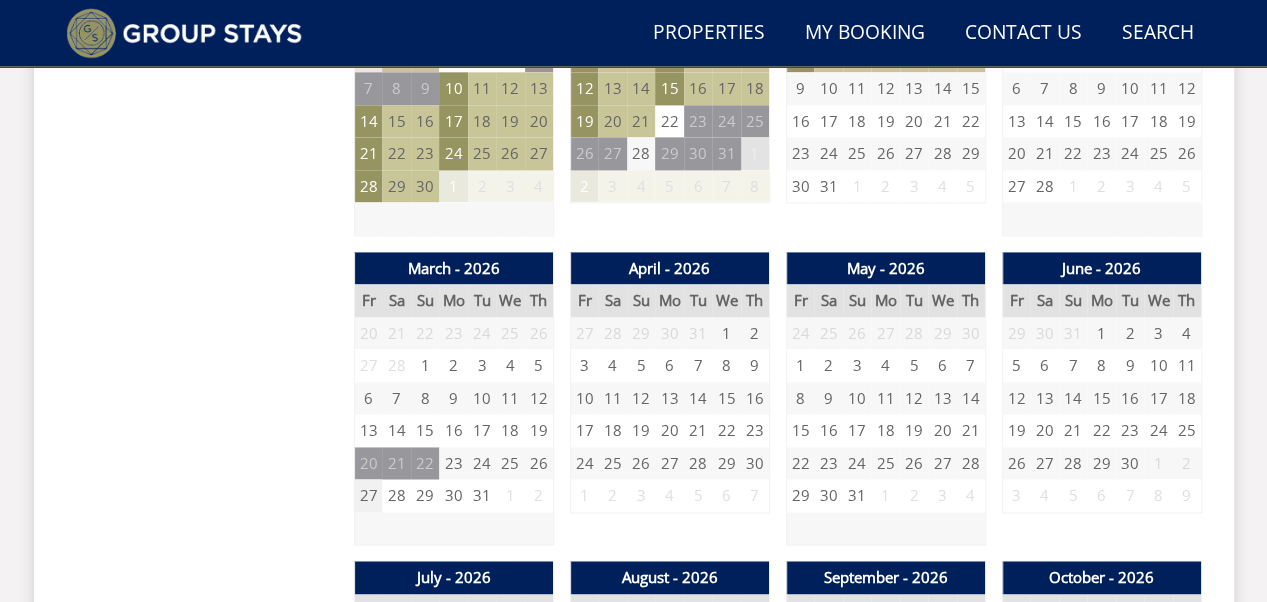 click on "27" at bounding box center [368, 495] 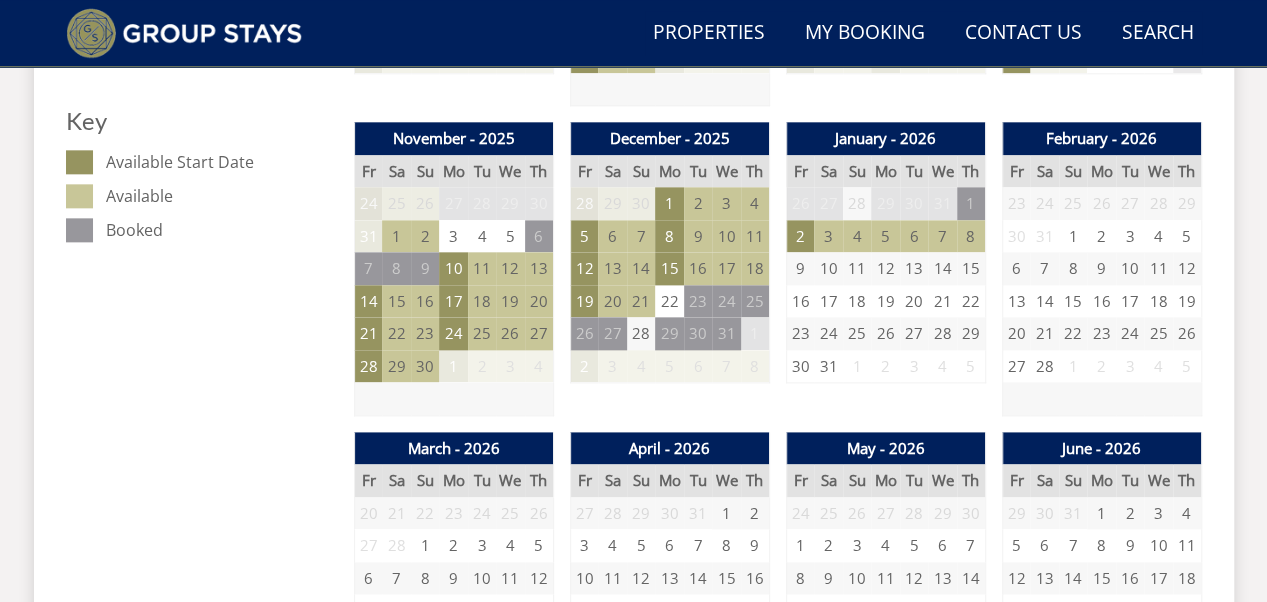 scroll, scrollTop: 1100, scrollLeft: 0, axis: vertical 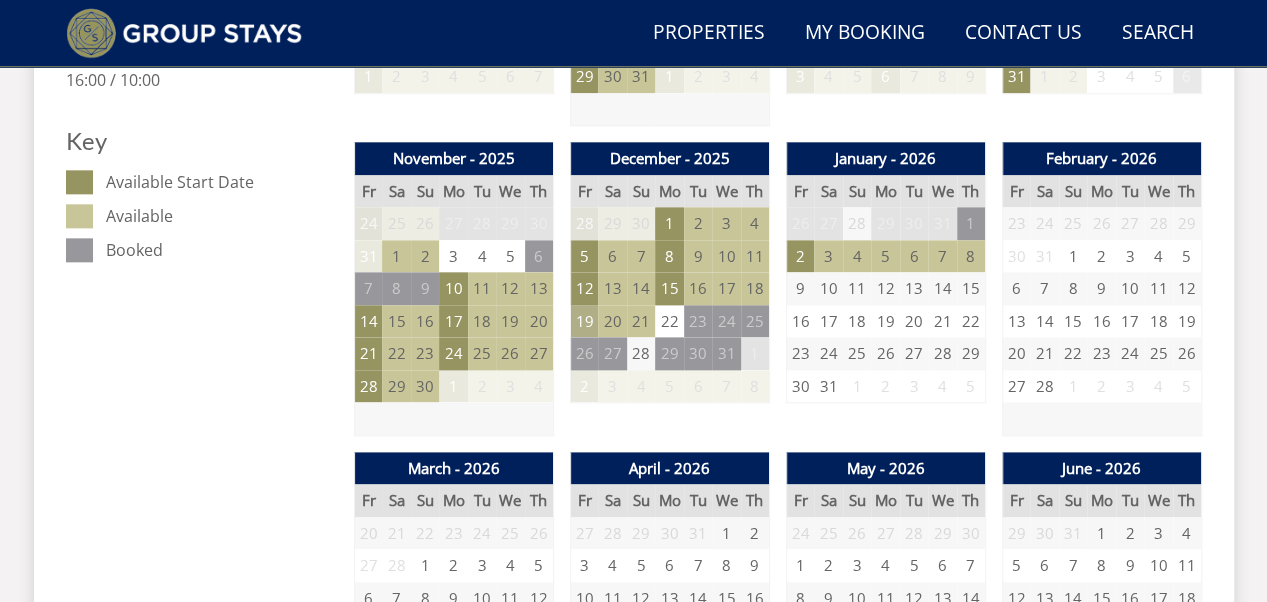 click on "19" at bounding box center (584, 321) 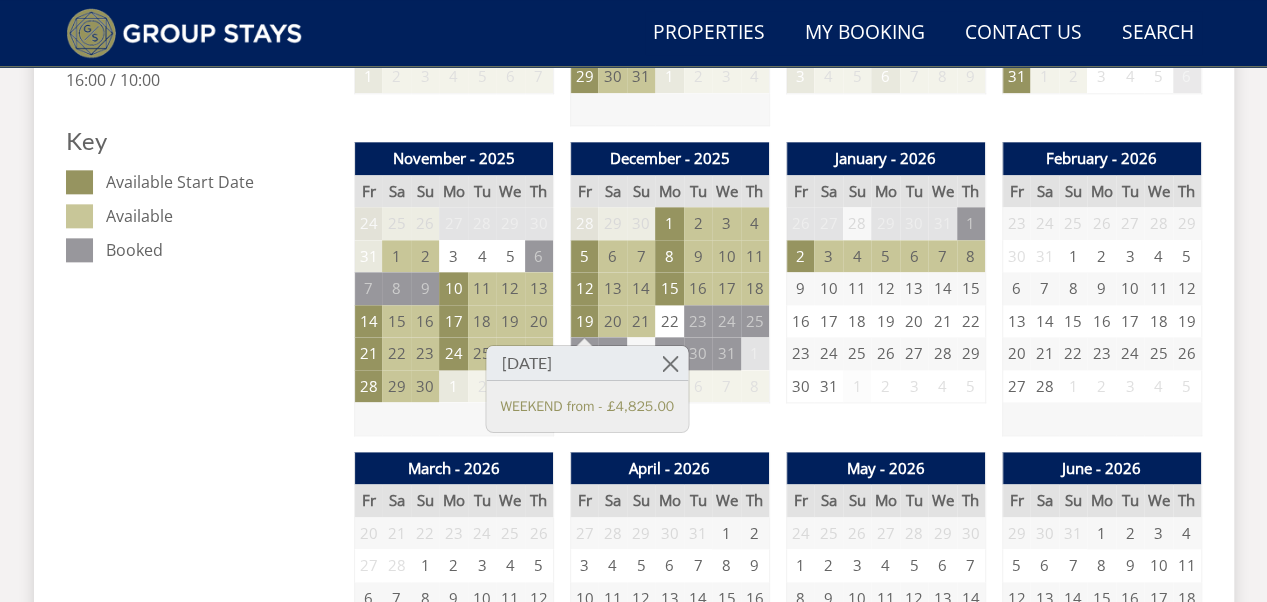 click on "1" at bounding box center [857, 386] 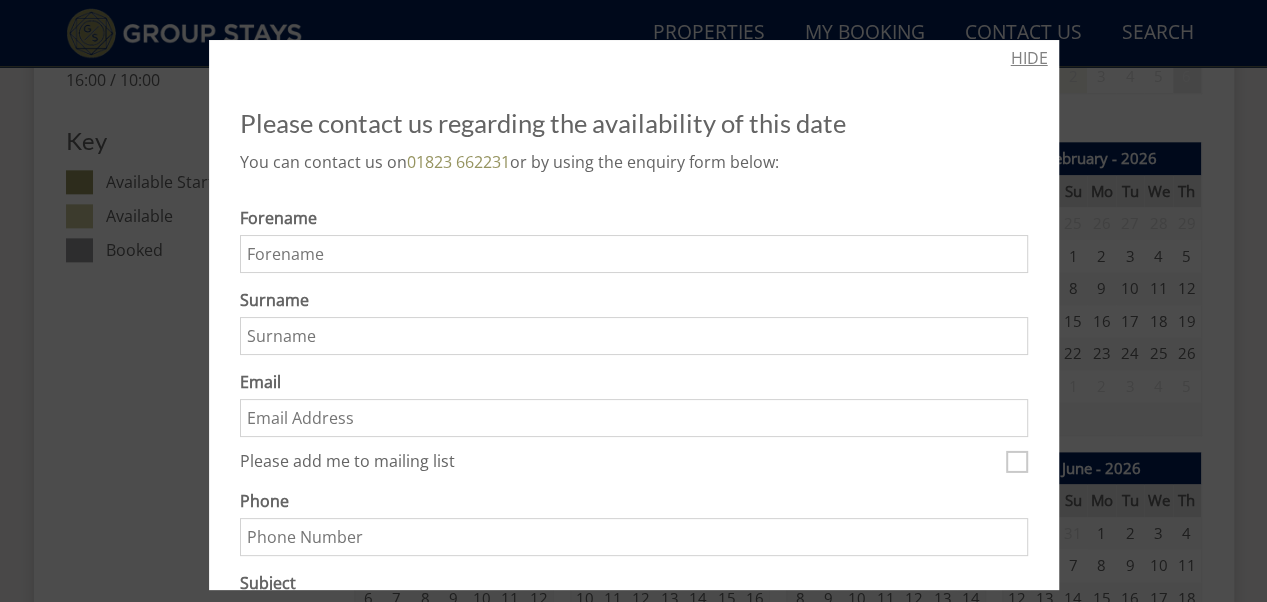 drag, startPoint x: 1016, startPoint y: 59, endPoint x: 1014, endPoint y: 95, distance: 36.05551 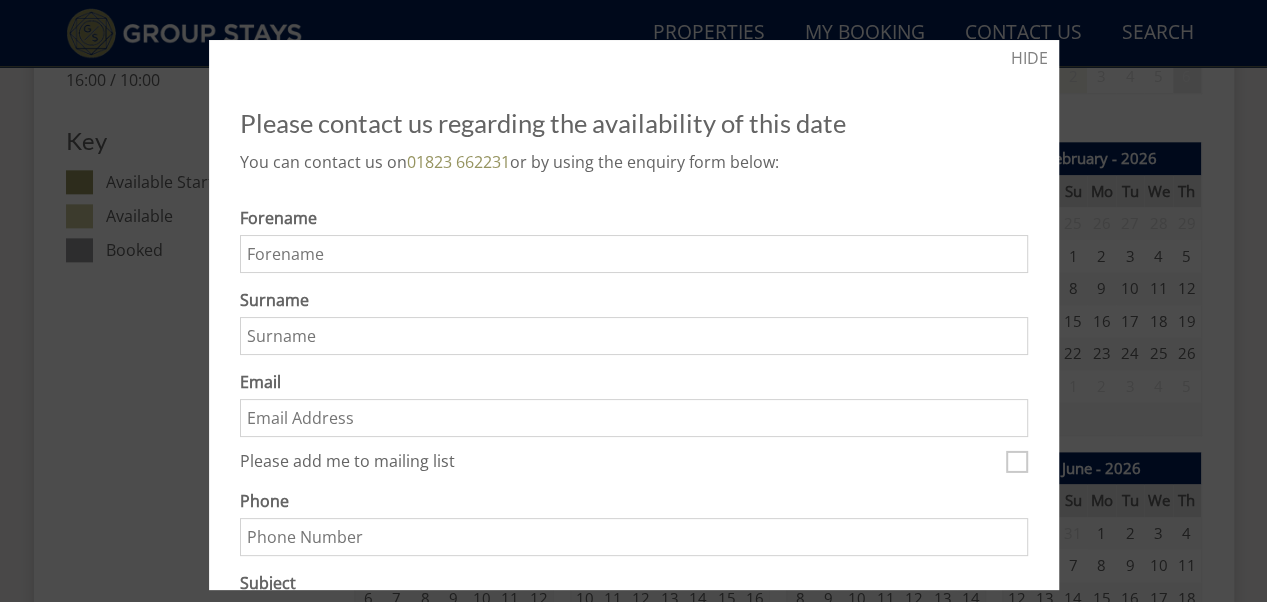 click on "HIDE" at bounding box center (1029, 58) 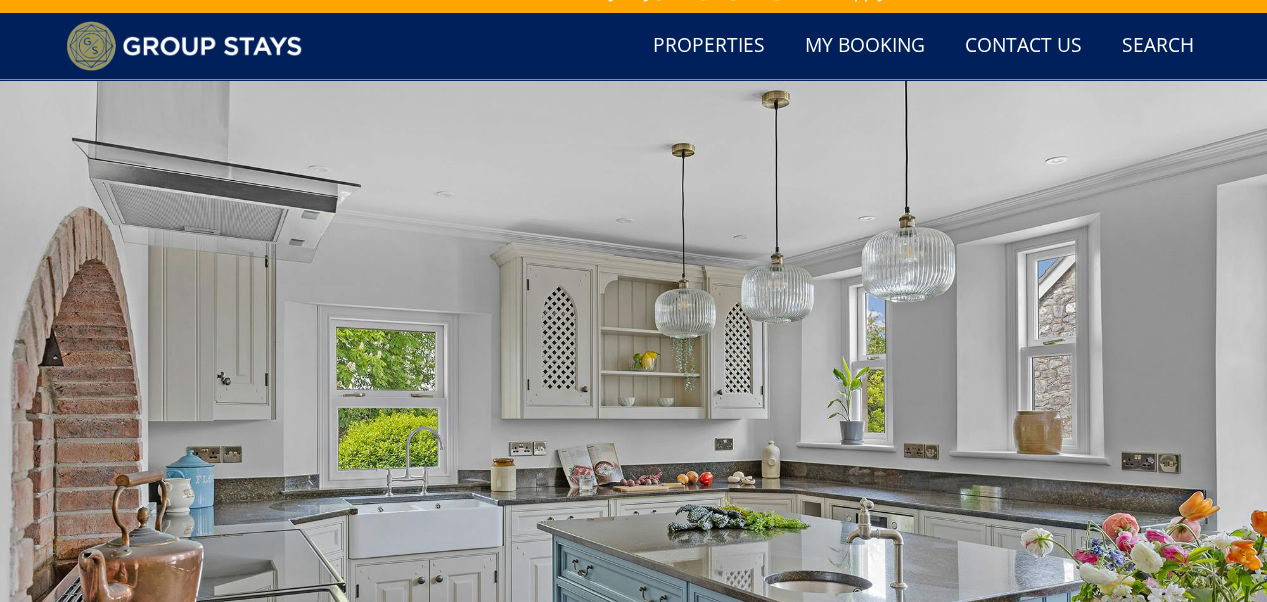scroll, scrollTop: 0, scrollLeft: 0, axis: both 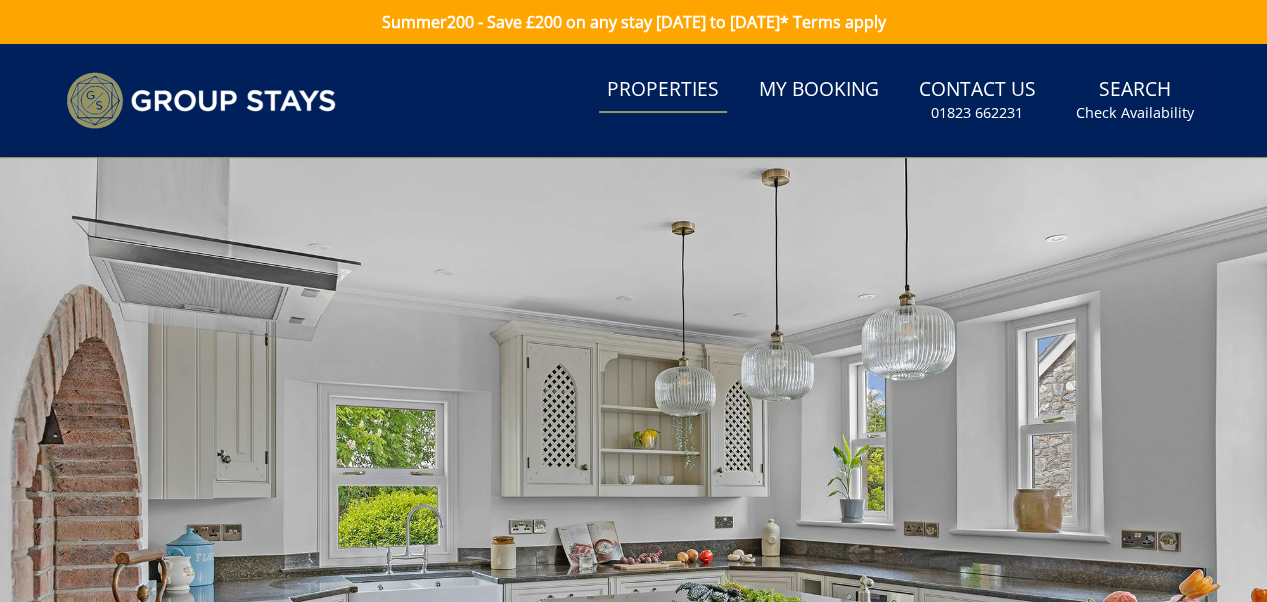 click on "Properties" at bounding box center [663, 90] 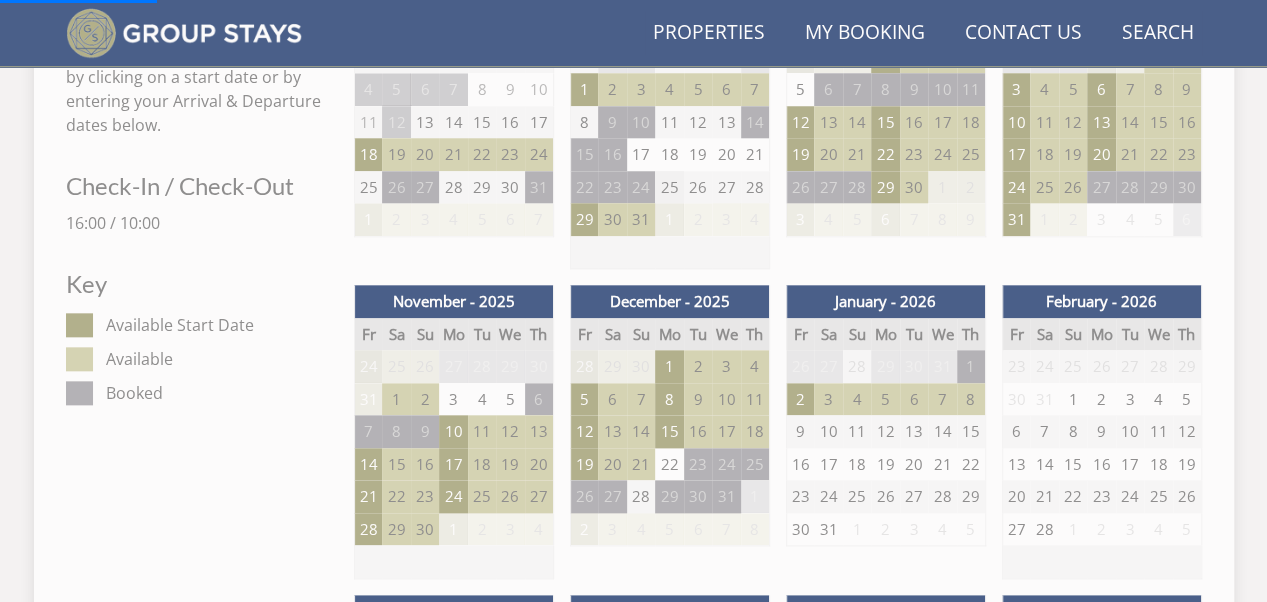 scroll, scrollTop: 900, scrollLeft: 0, axis: vertical 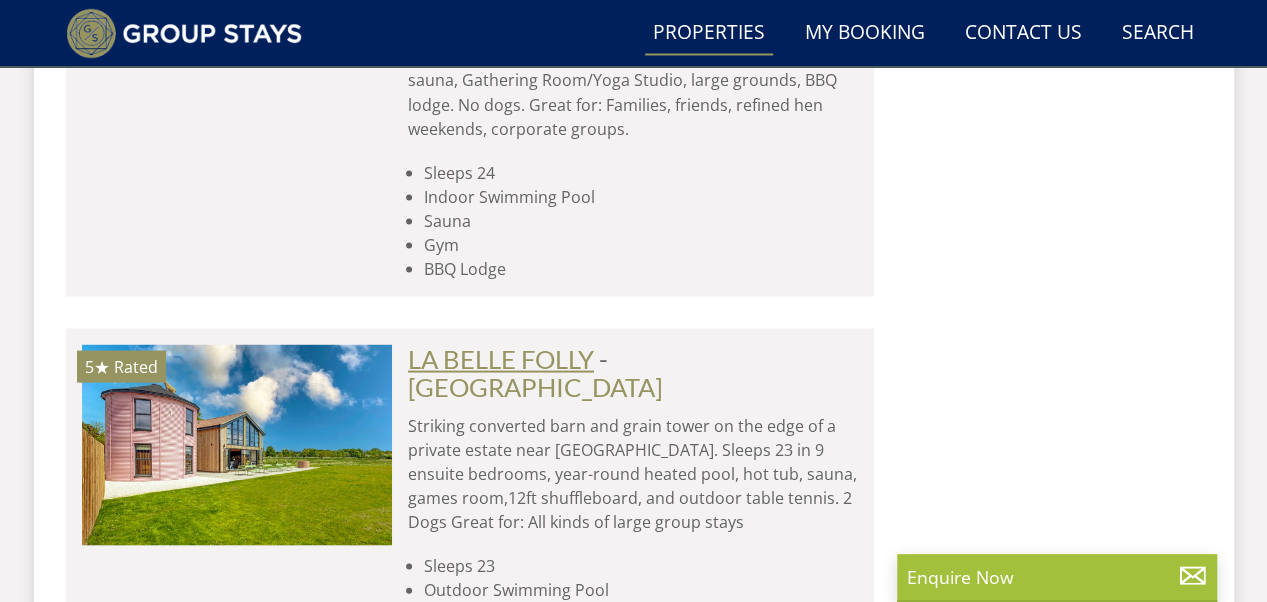 click on "LA BELLE FOLLY" at bounding box center [501, 358] 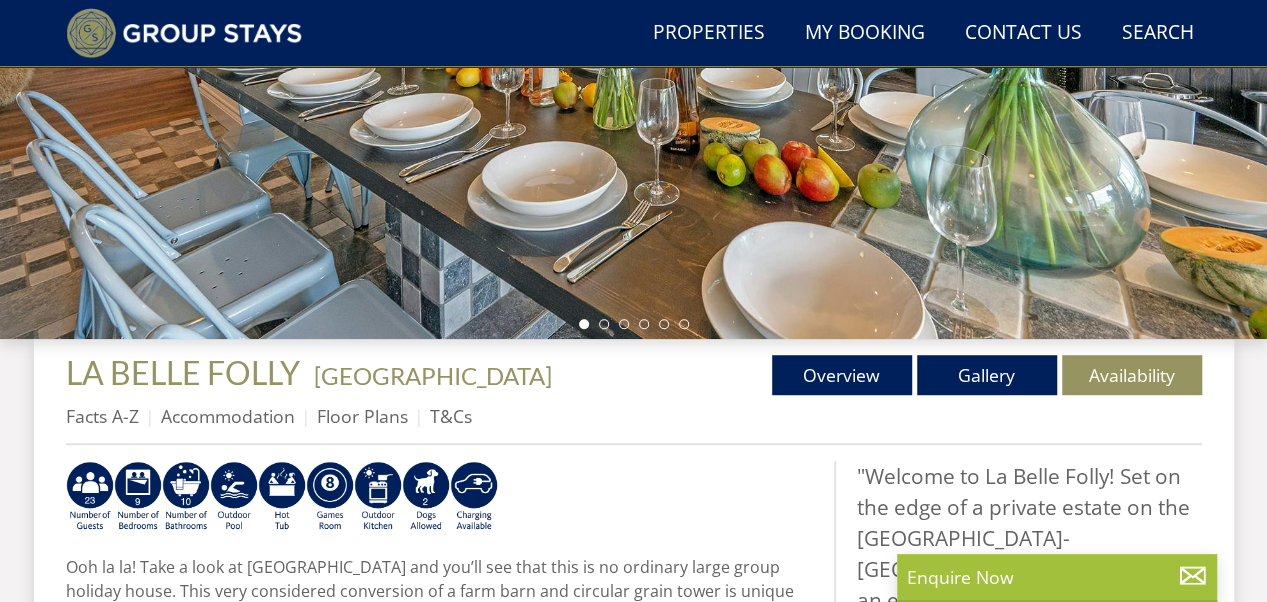 scroll, scrollTop: 500, scrollLeft: 0, axis: vertical 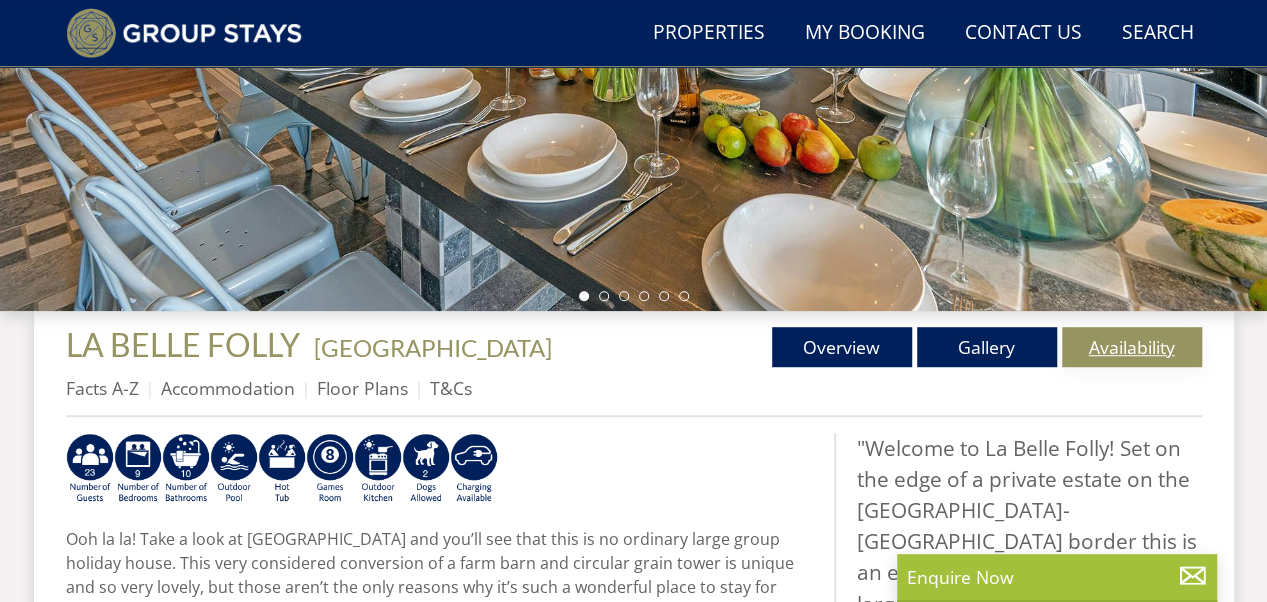 click on "Availability" at bounding box center (1132, 347) 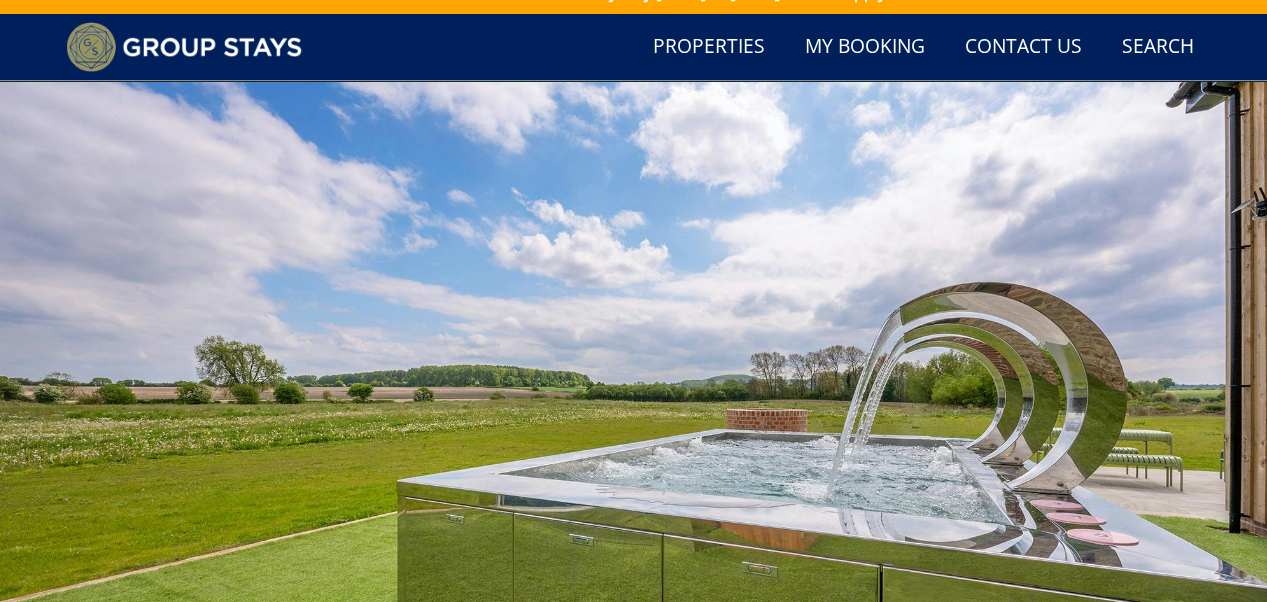 scroll, scrollTop: 0, scrollLeft: 0, axis: both 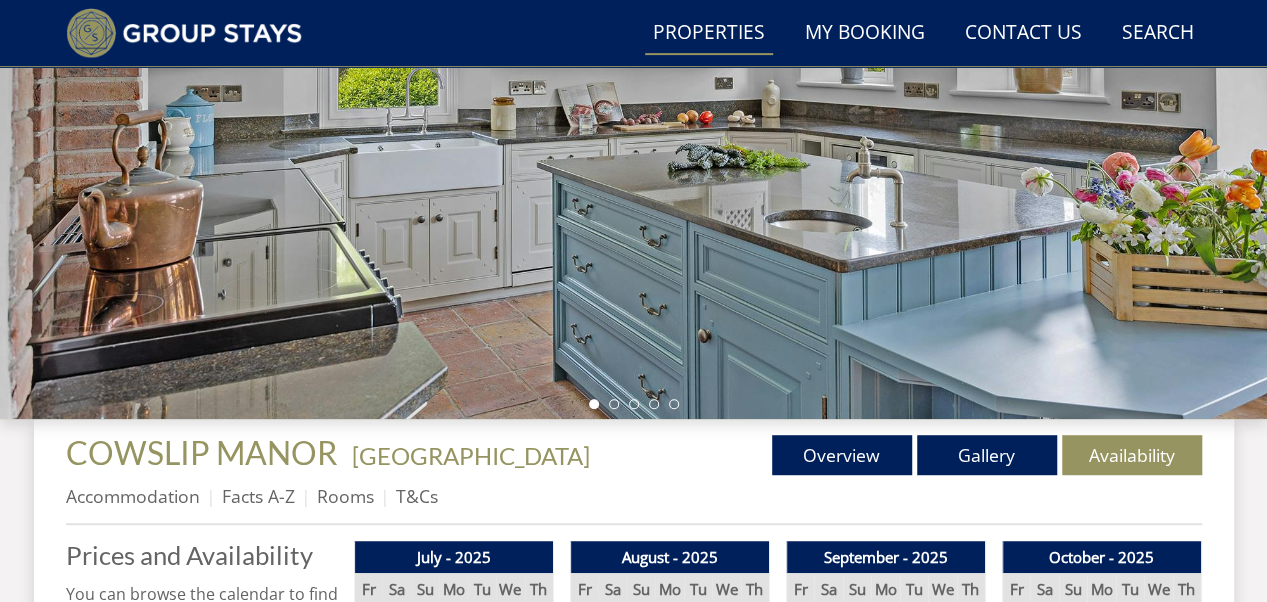 click on "Properties" at bounding box center [709, 33] 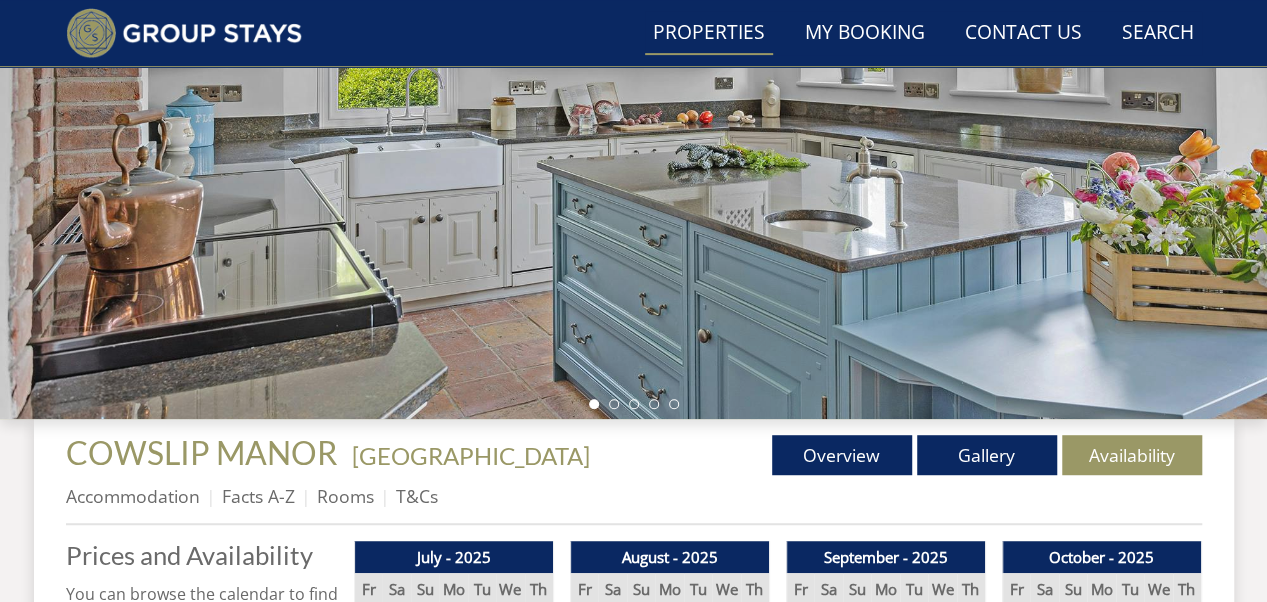 click on "Properties" at bounding box center [709, 33] 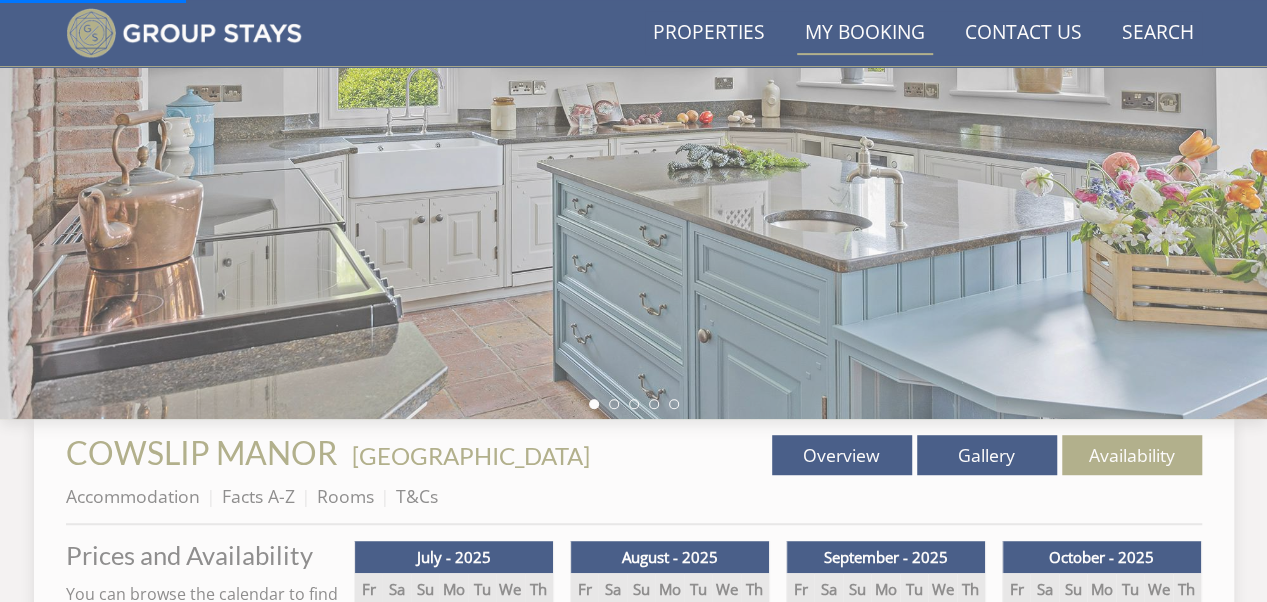 click on "My Booking" at bounding box center (865, 33) 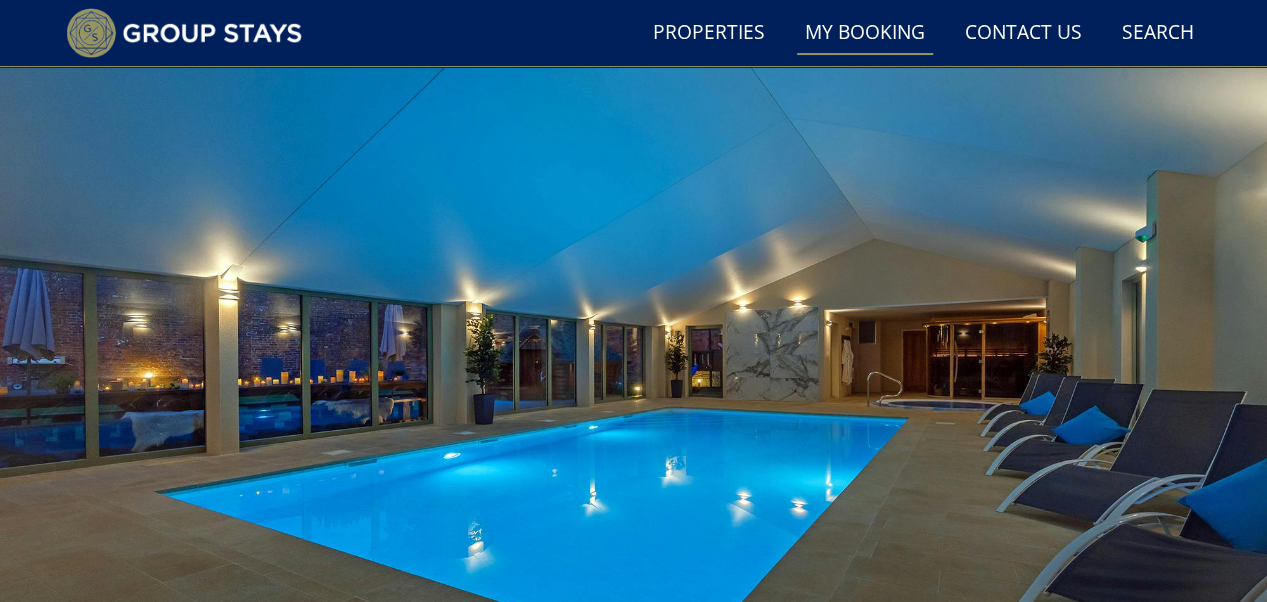 scroll, scrollTop: 0, scrollLeft: 0, axis: both 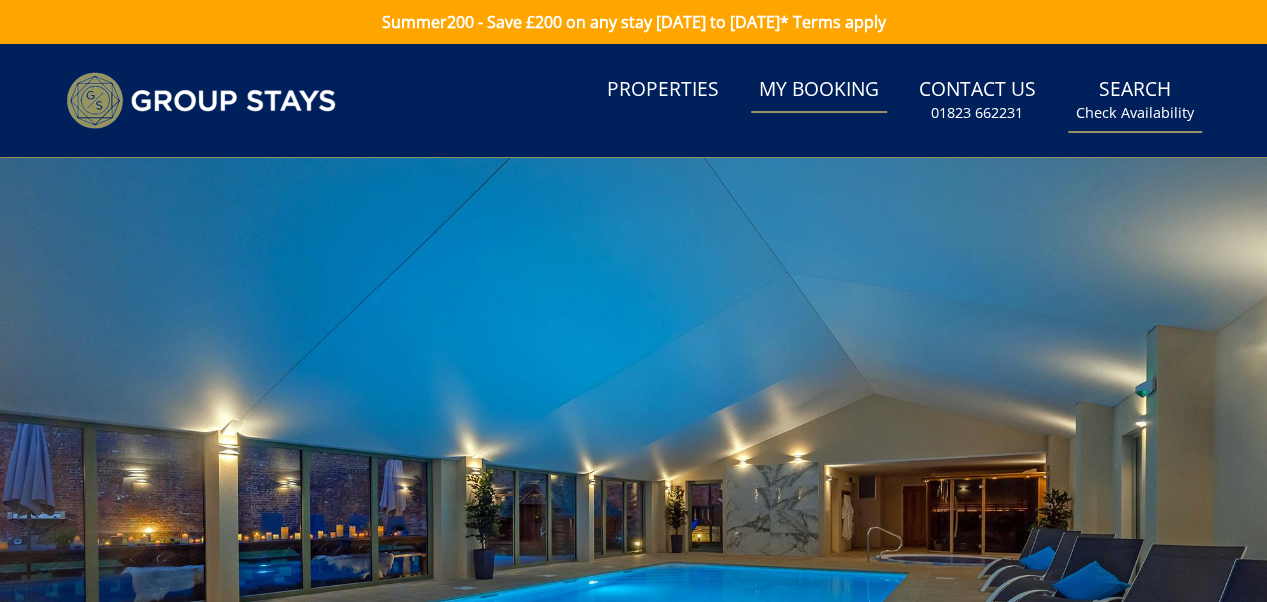 click on "Check Availability" at bounding box center (1135, 113) 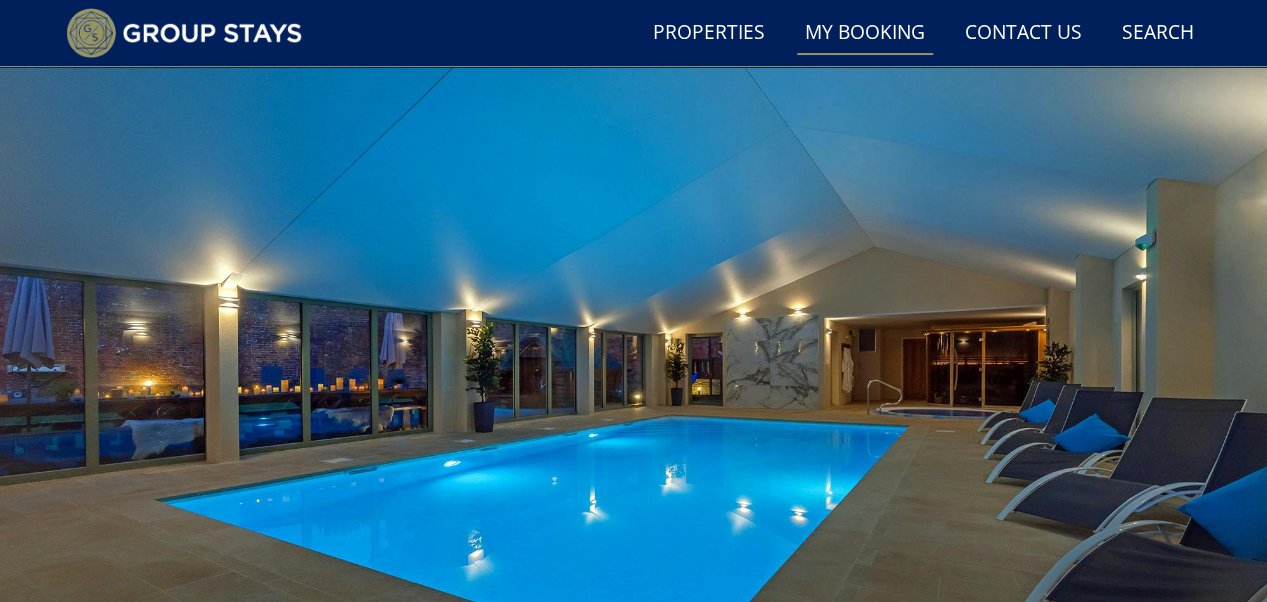 scroll, scrollTop: 0, scrollLeft: 0, axis: both 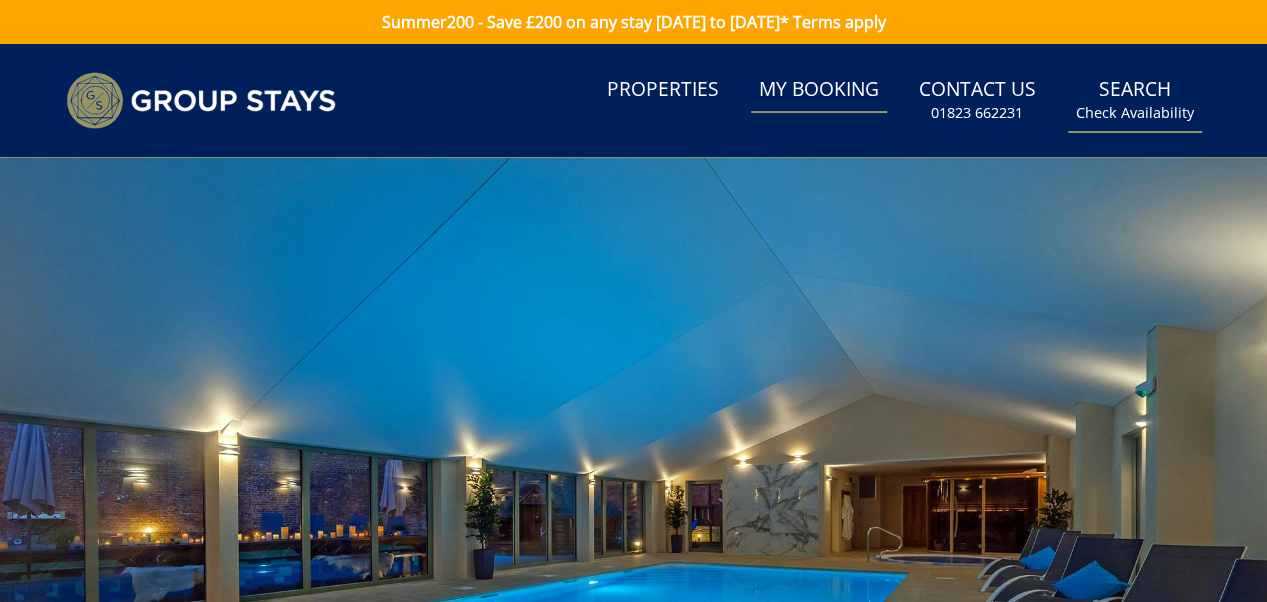 click on "Search  Check Availability" at bounding box center [1135, 100] 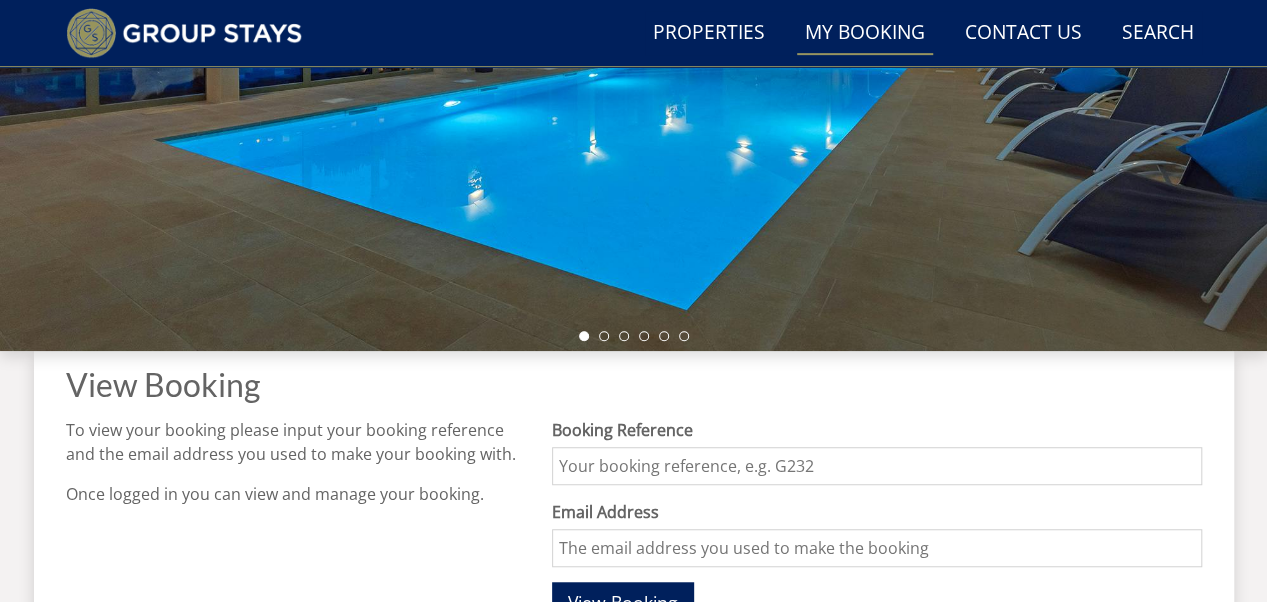 scroll, scrollTop: 200, scrollLeft: 0, axis: vertical 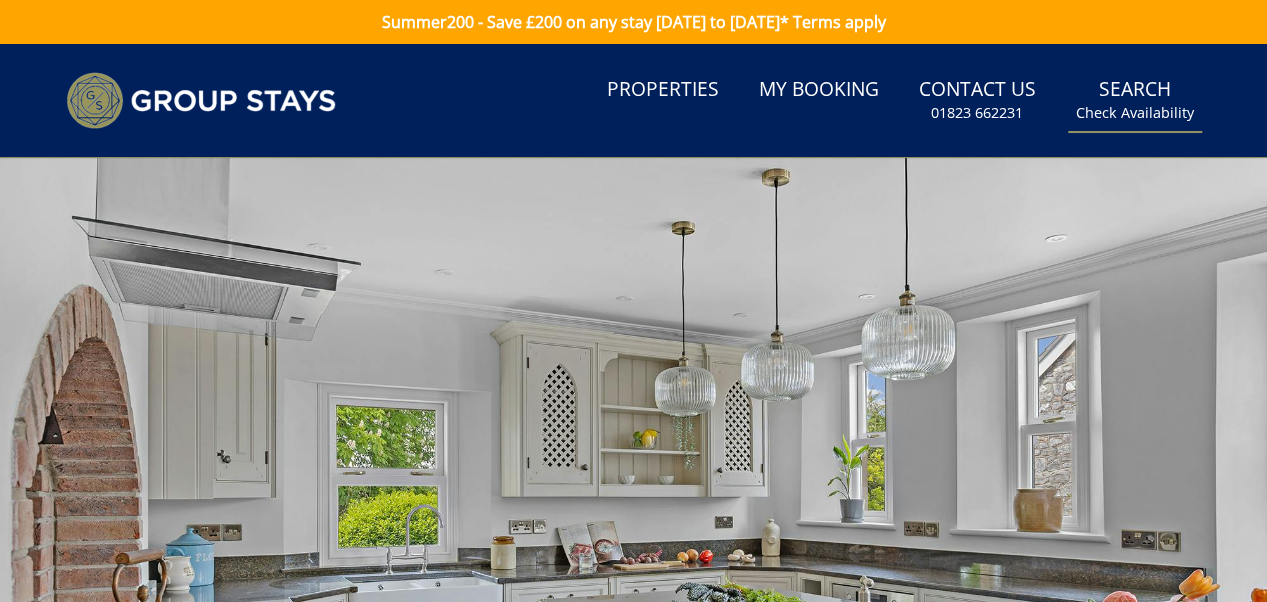 click on "Check Availability" at bounding box center (1135, 113) 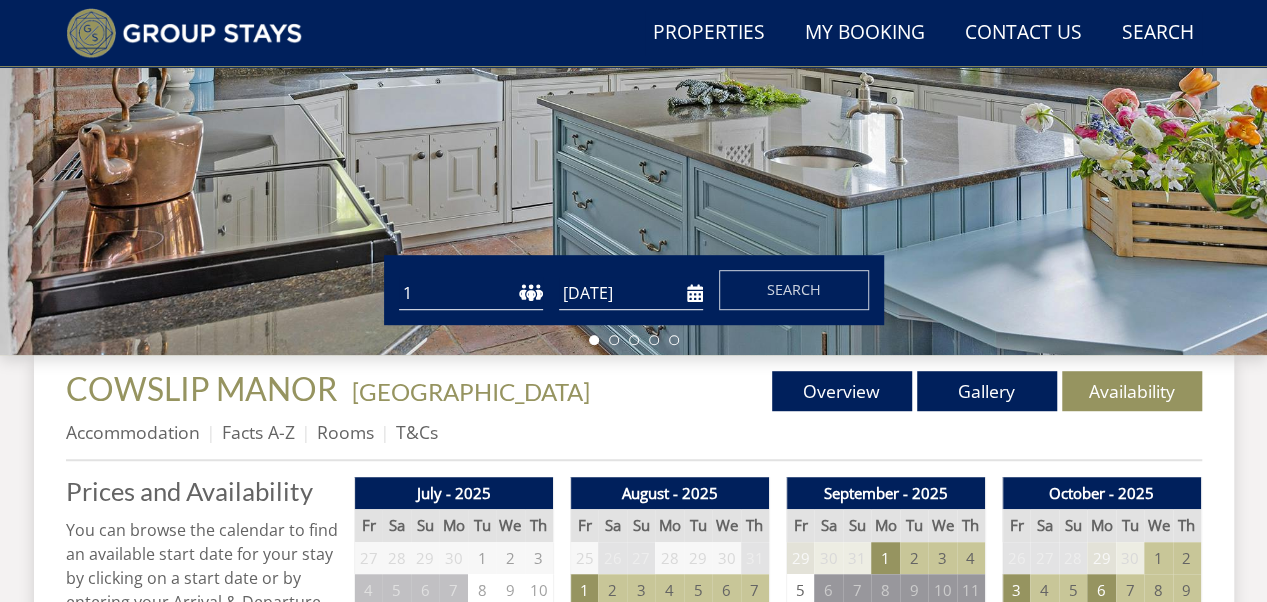 scroll, scrollTop: 252, scrollLeft: 0, axis: vertical 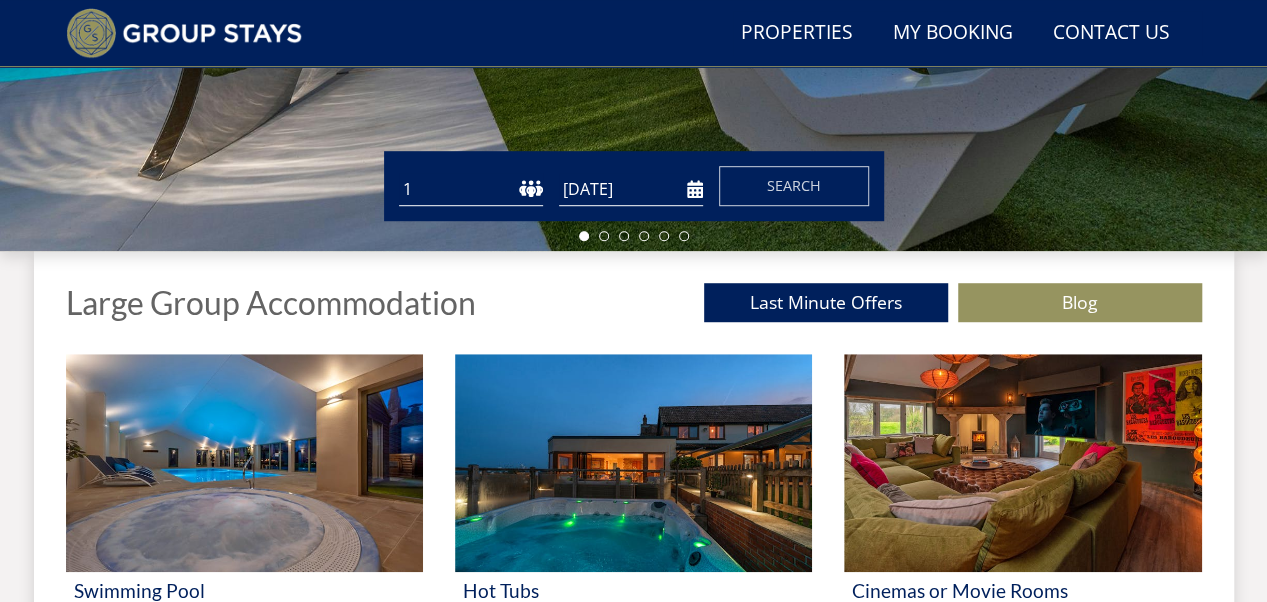 click on "1
2
3
4
5
6
7
8
9
10
11
12
13
14
15
16
17
18
19
20
21
22
23
24
25
26
27
28
29
30
31
32
33
34
35
36
37
38
39
40
41
42
43
44
45
46
47
48
49
50" at bounding box center [471, 189] 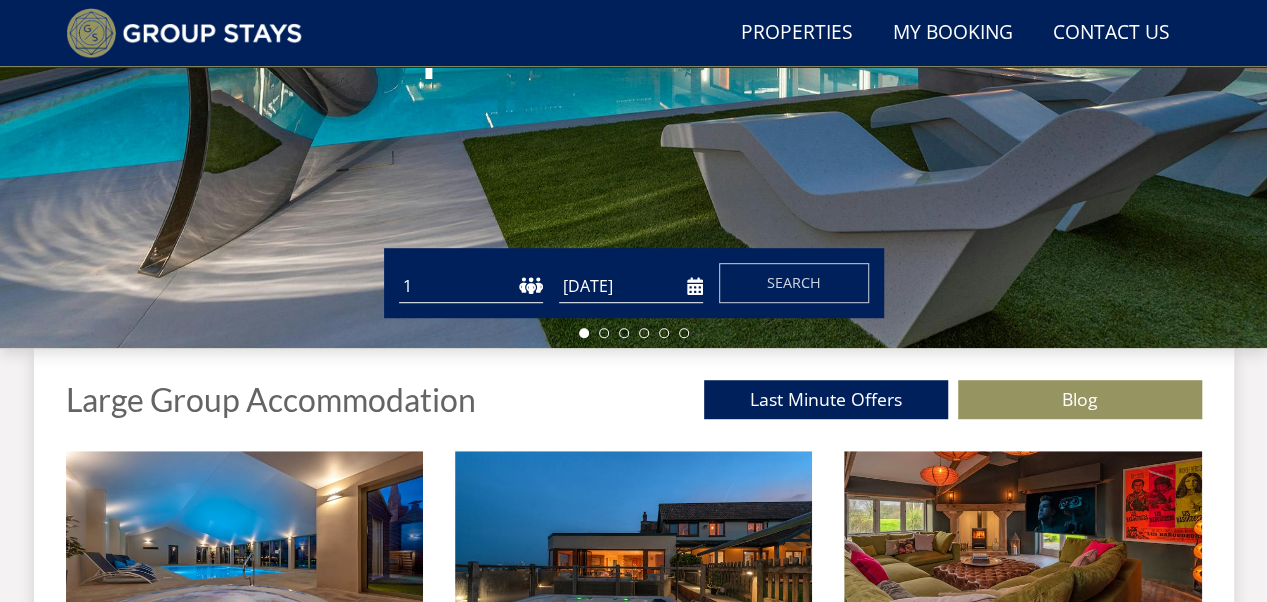 scroll, scrollTop: 460, scrollLeft: 0, axis: vertical 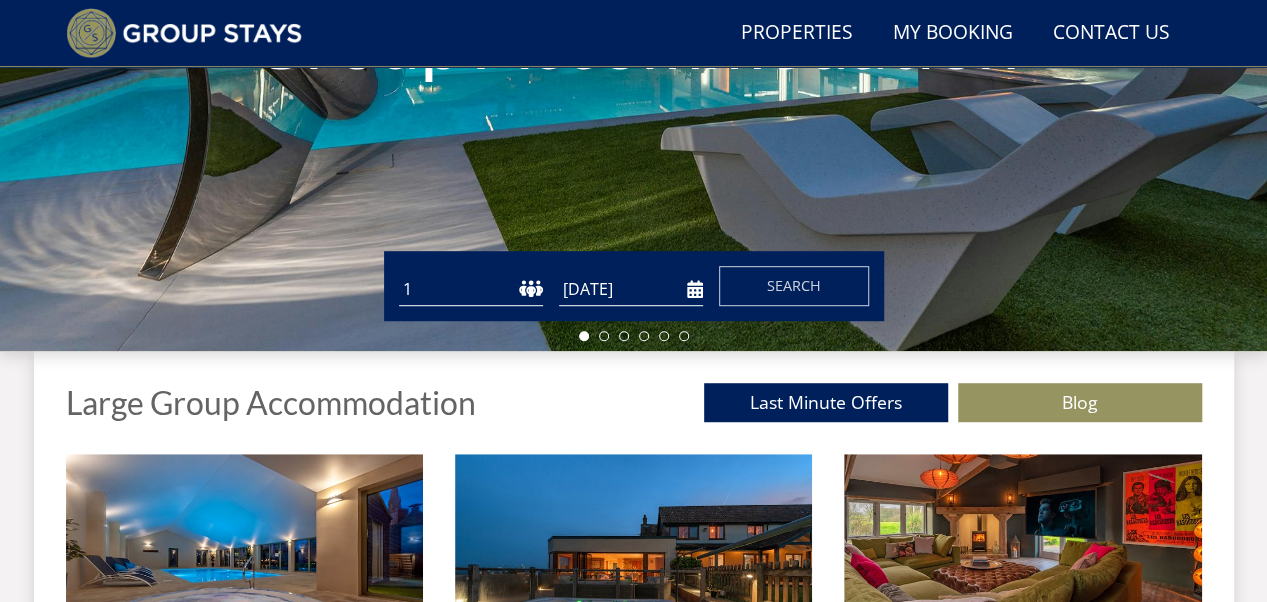 click on "[DATE]" at bounding box center (631, 289) 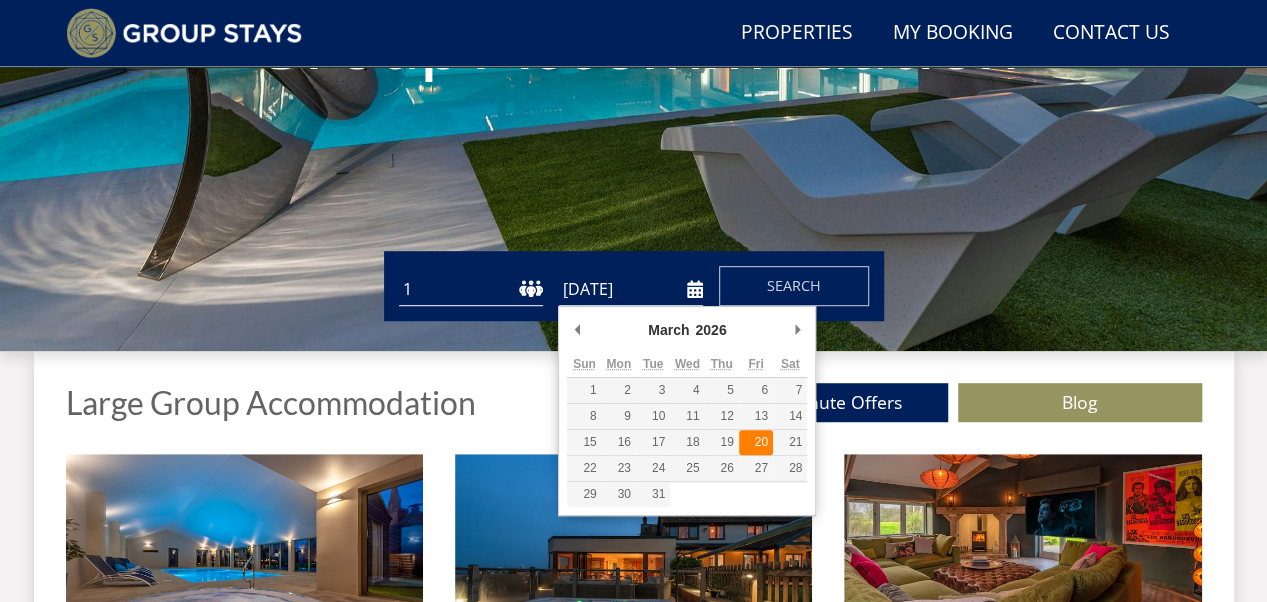 type on "[DATE]" 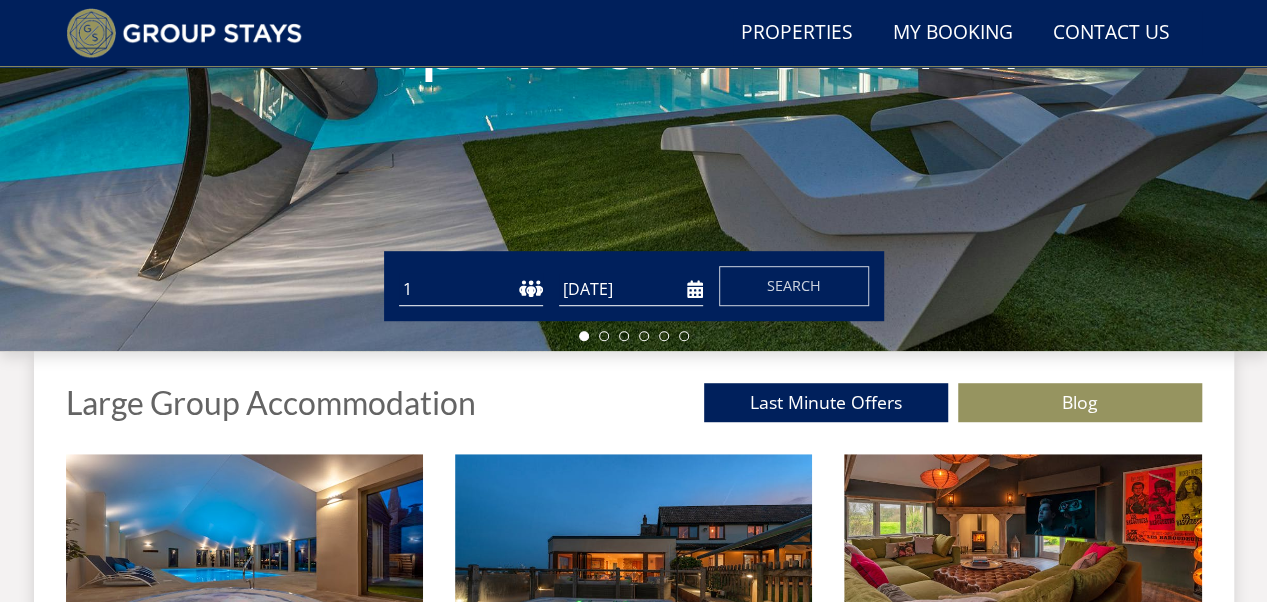 click on "1
2
3
4
5
6
7
8
9
10
11
12
13
14
15
16
17
18
19
20
21
22
23
24
25
26
27
28
29
30
31
32
33
34
35
36
37
38
39
40
41
42
43
44
45
46
47
48
49
50" at bounding box center [471, 289] 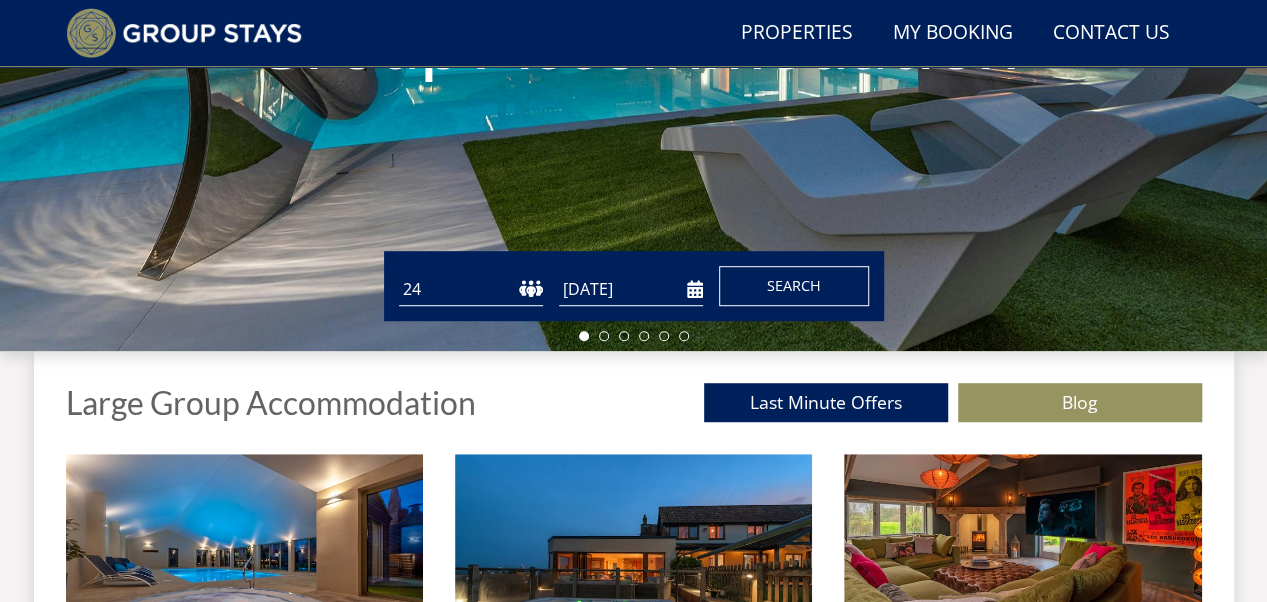 click on "Search" at bounding box center (794, 285) 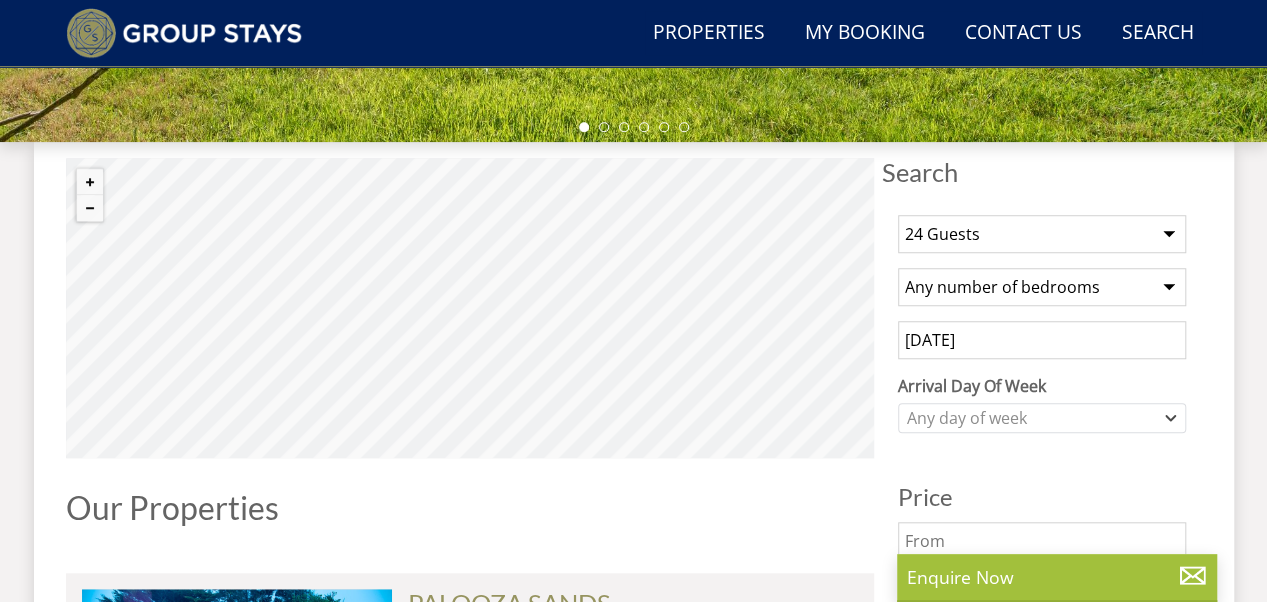 scroll, scrollTop: 700, scrollLeft: 0, axis: vertical 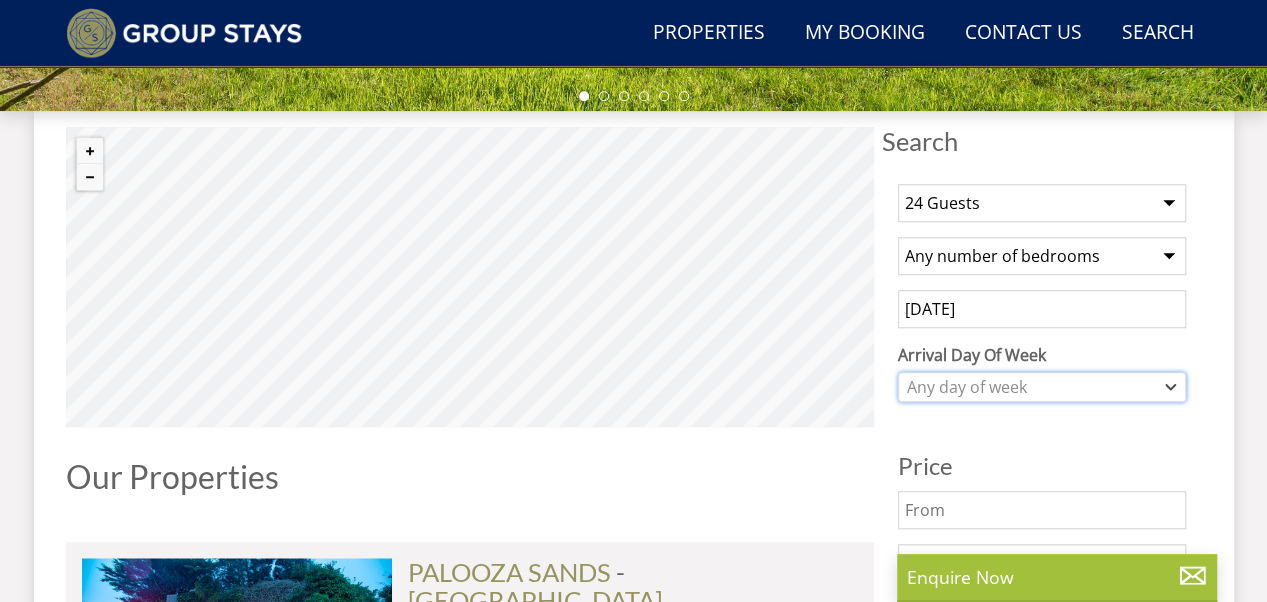 click 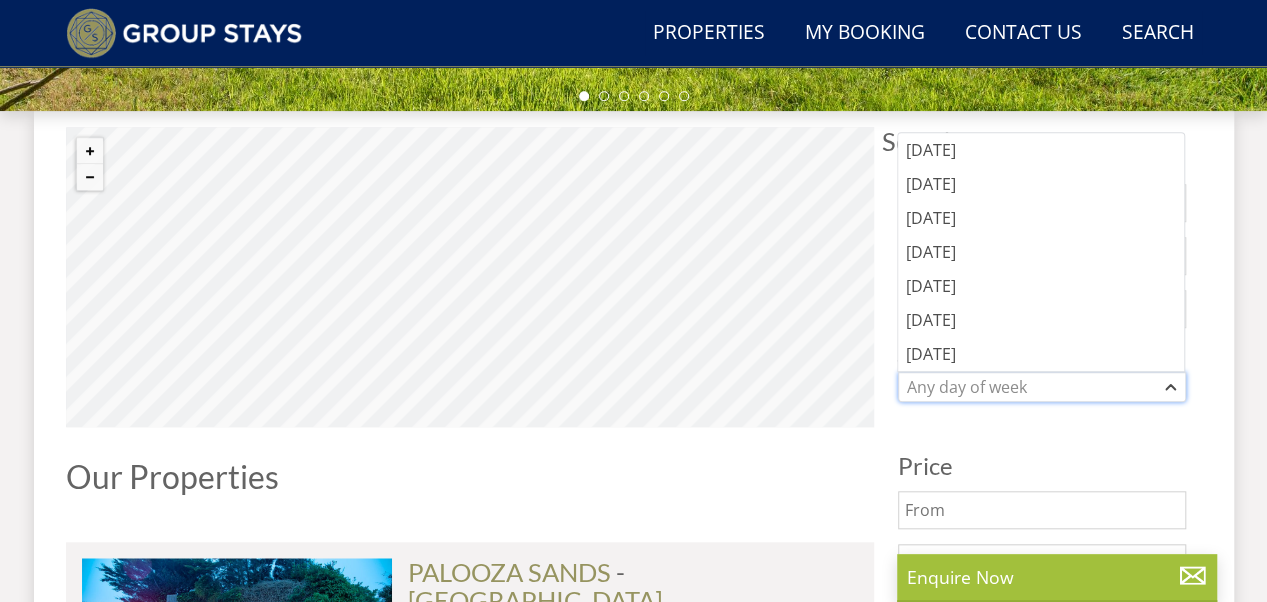 click 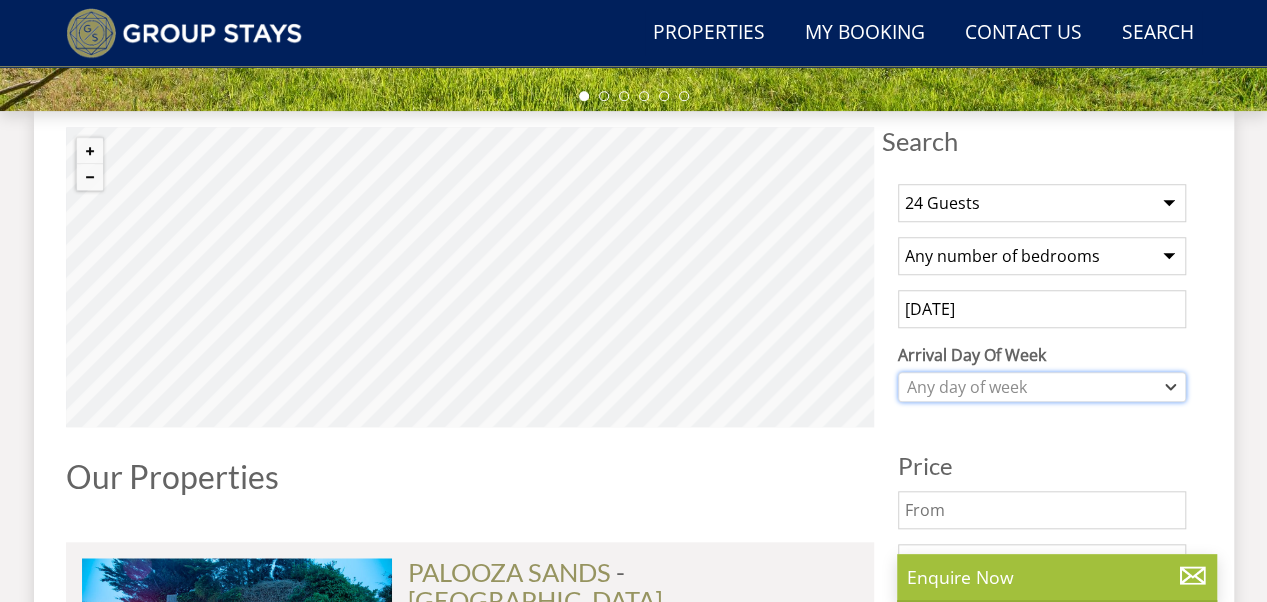 click 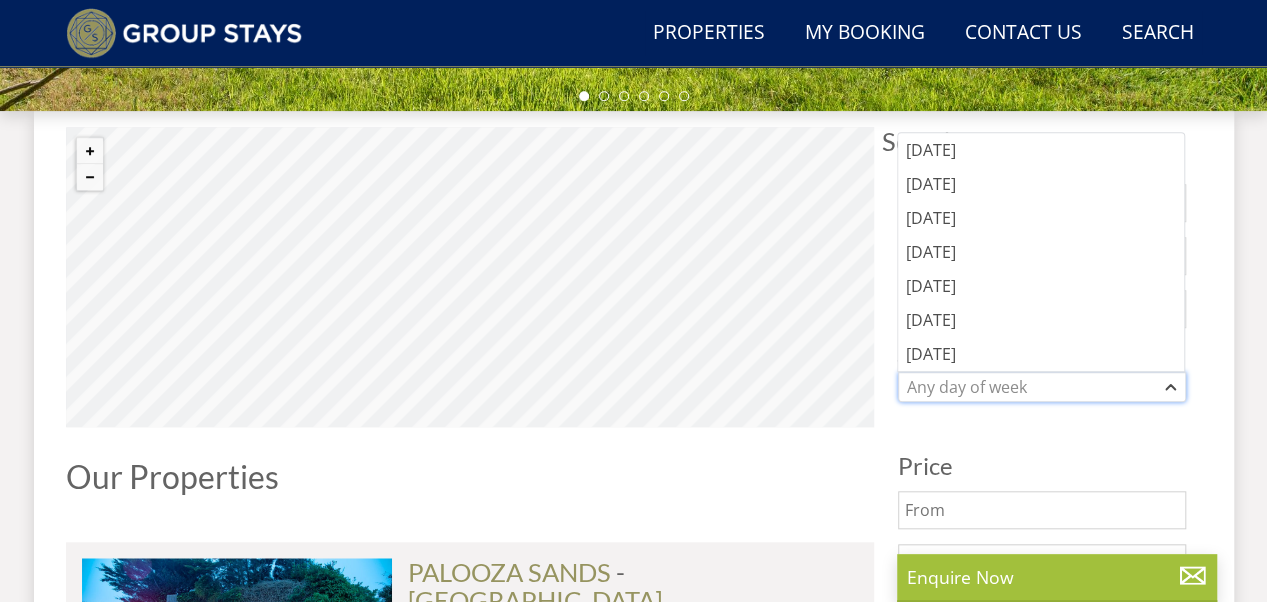 click 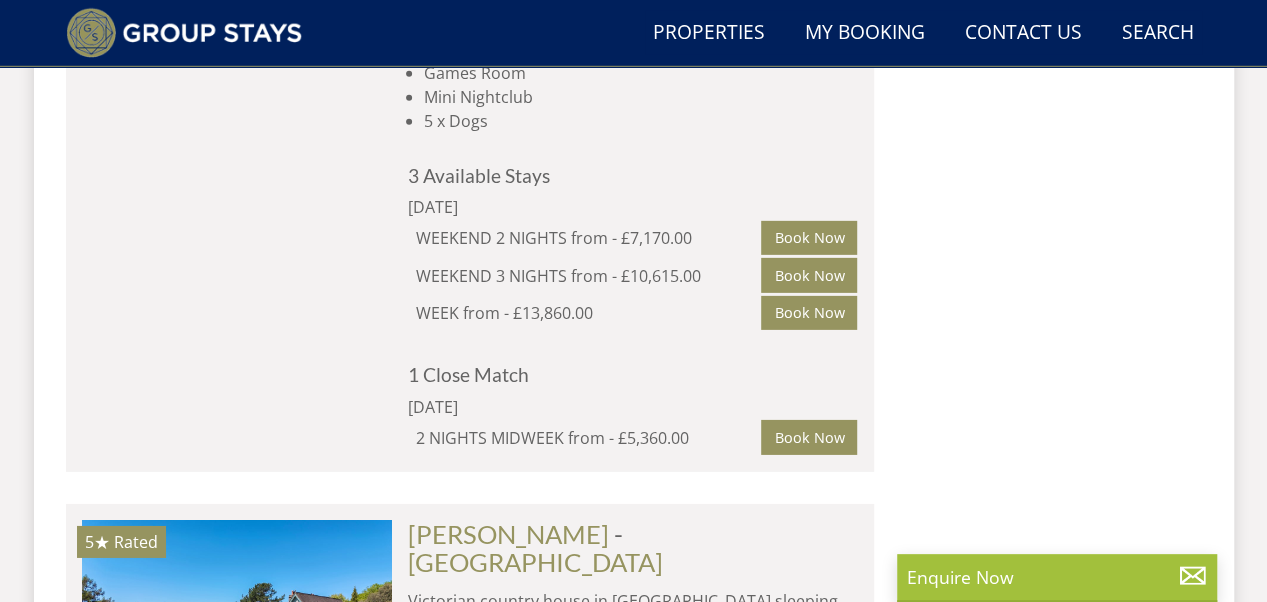 scroll, scrollTop: 2974, scrollLeft: 0, axis: vertical 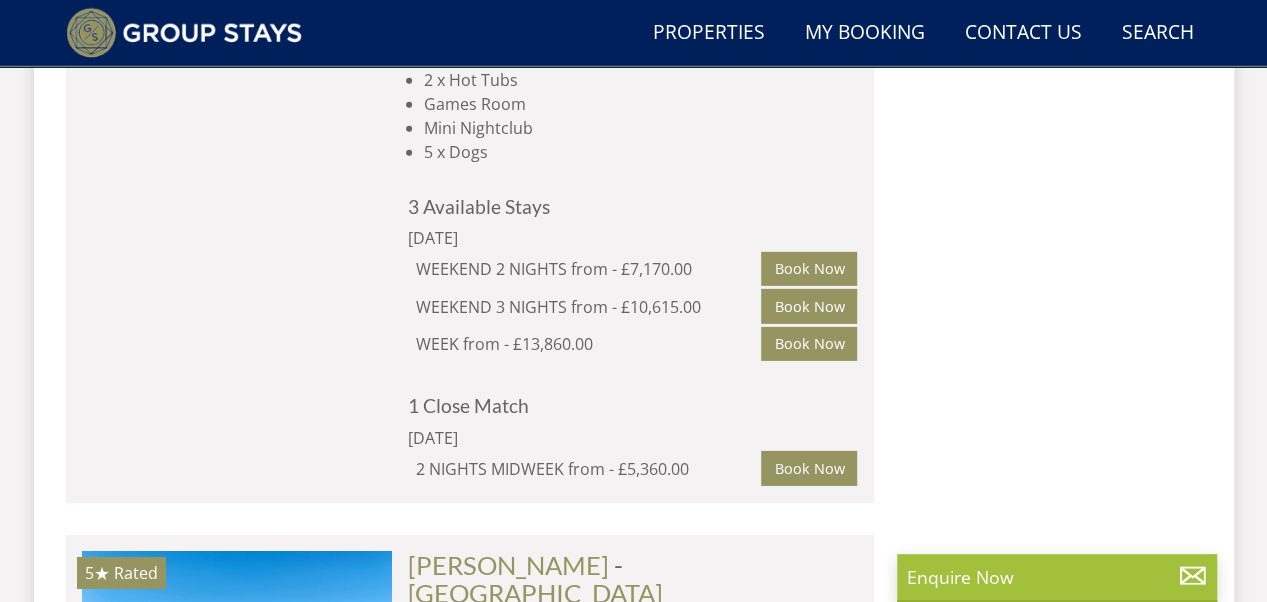 select on "24" 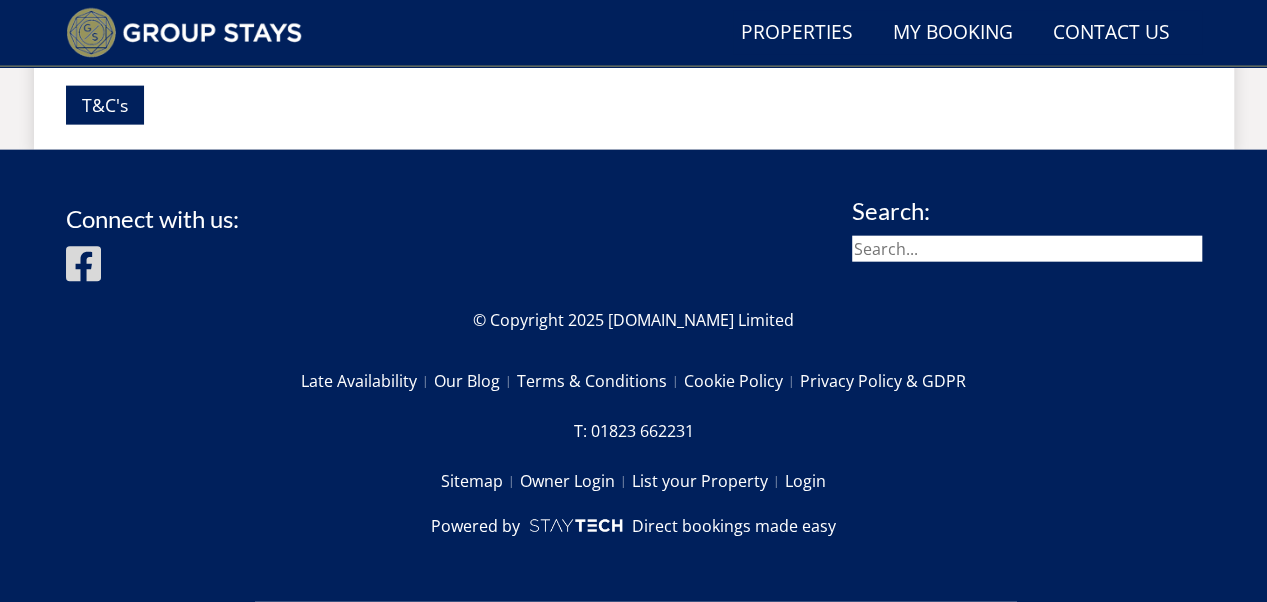 scroll, scrollTop: 460, scrollLeft: 0, axis: vertical 